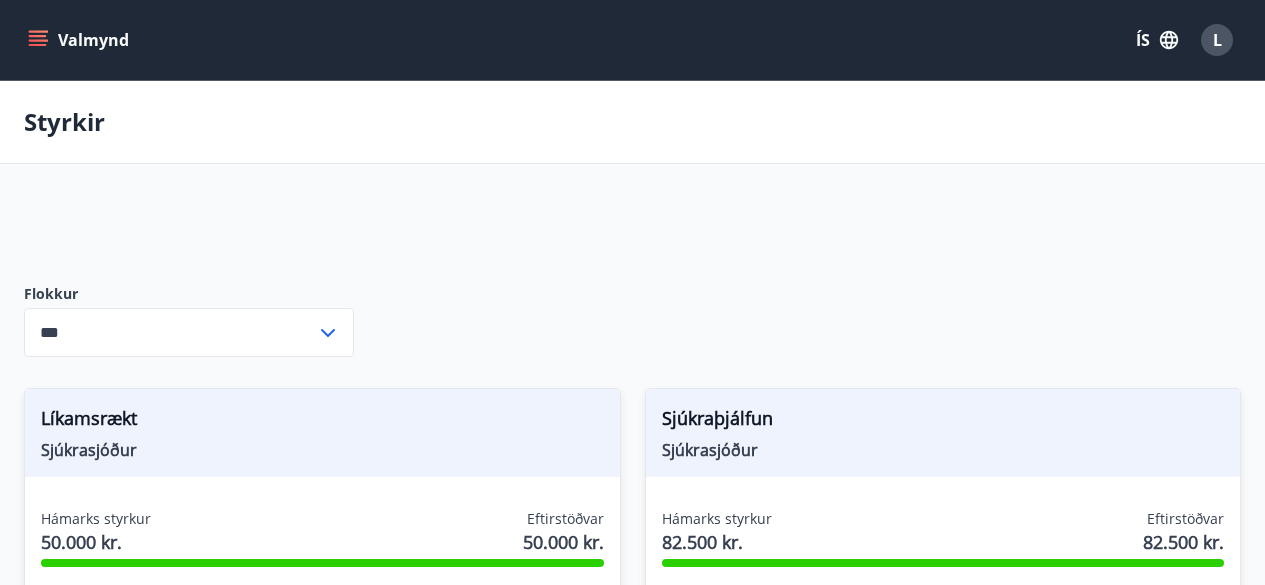 scroll, scrollTop: 300, scrollLeft: 0, axis: vertical 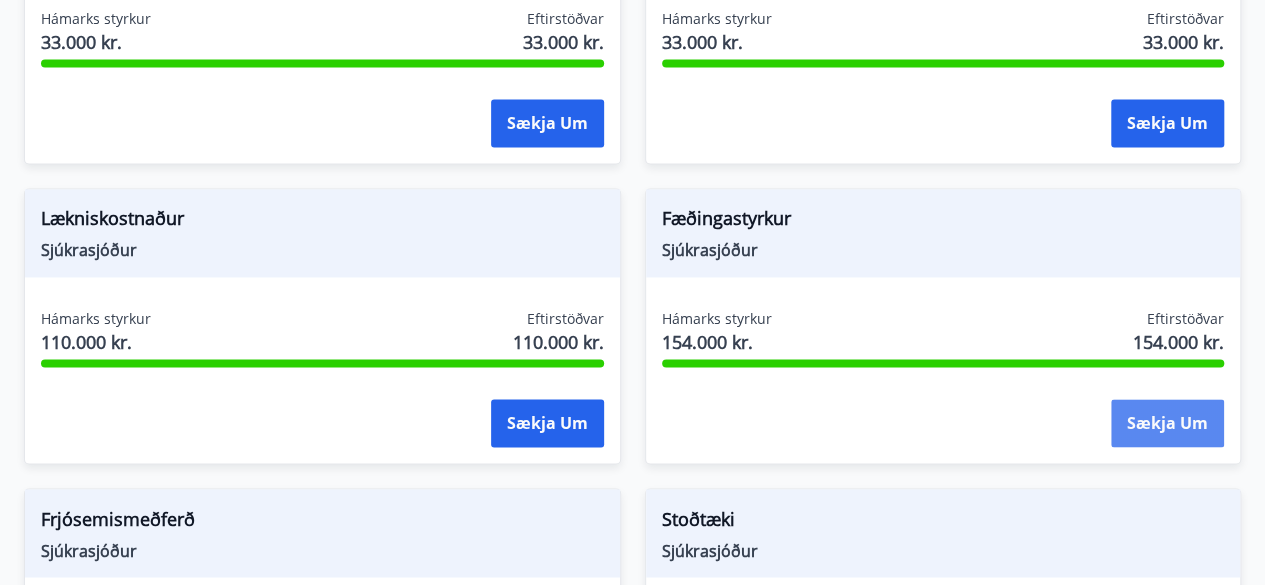 click on "Sækja um" at bounding box center [1167, 423] 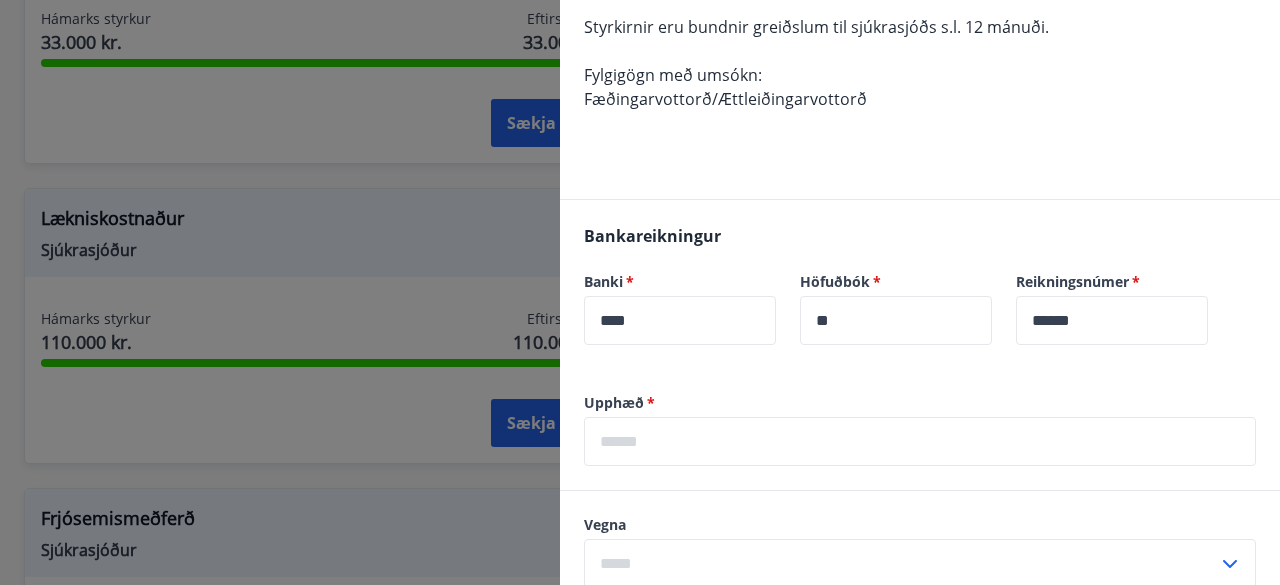 scroll, scrollTop: 400, scrollLeft: 0, axis: vertical 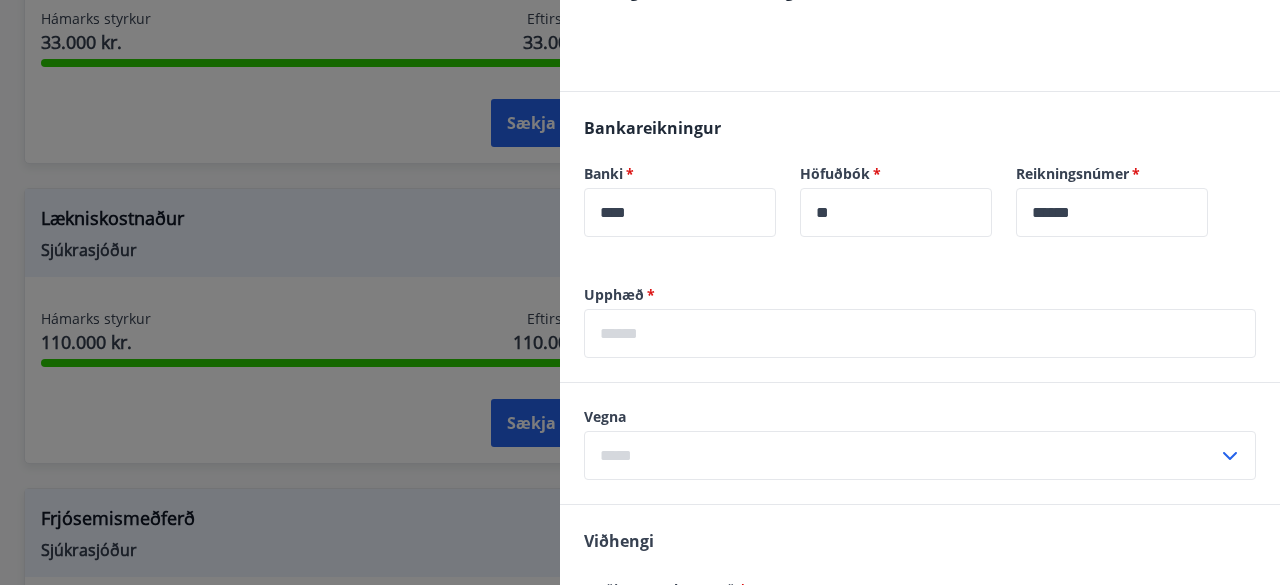 click at bounding box center (920, 333) 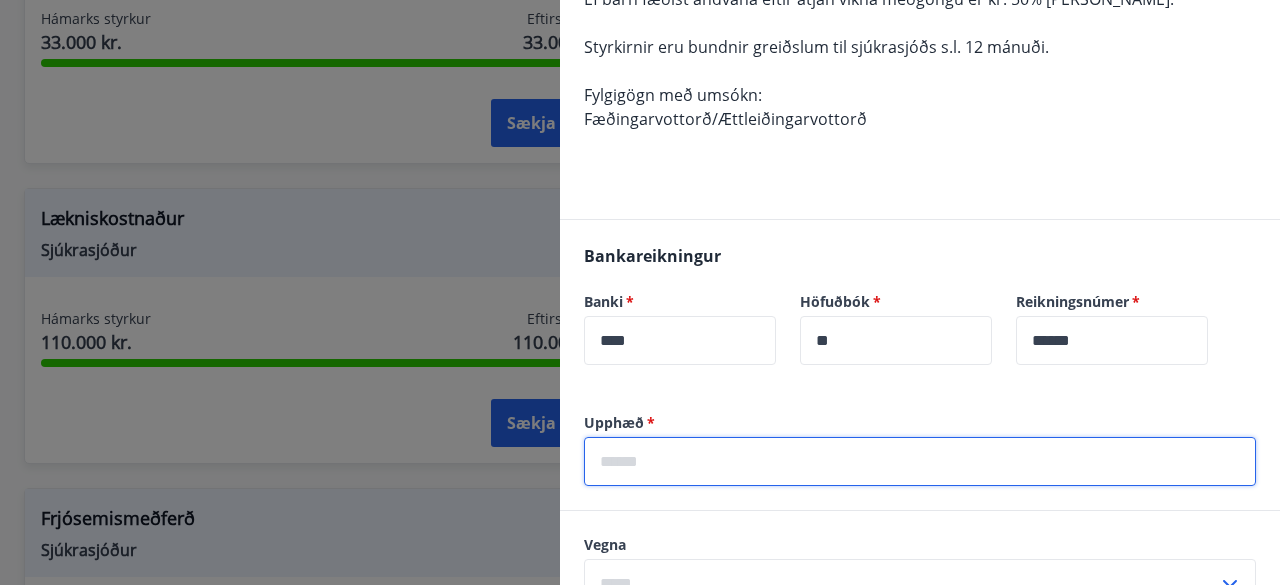 scroll, scrollTop: 400, scrollLeft: 0, axis: vertical 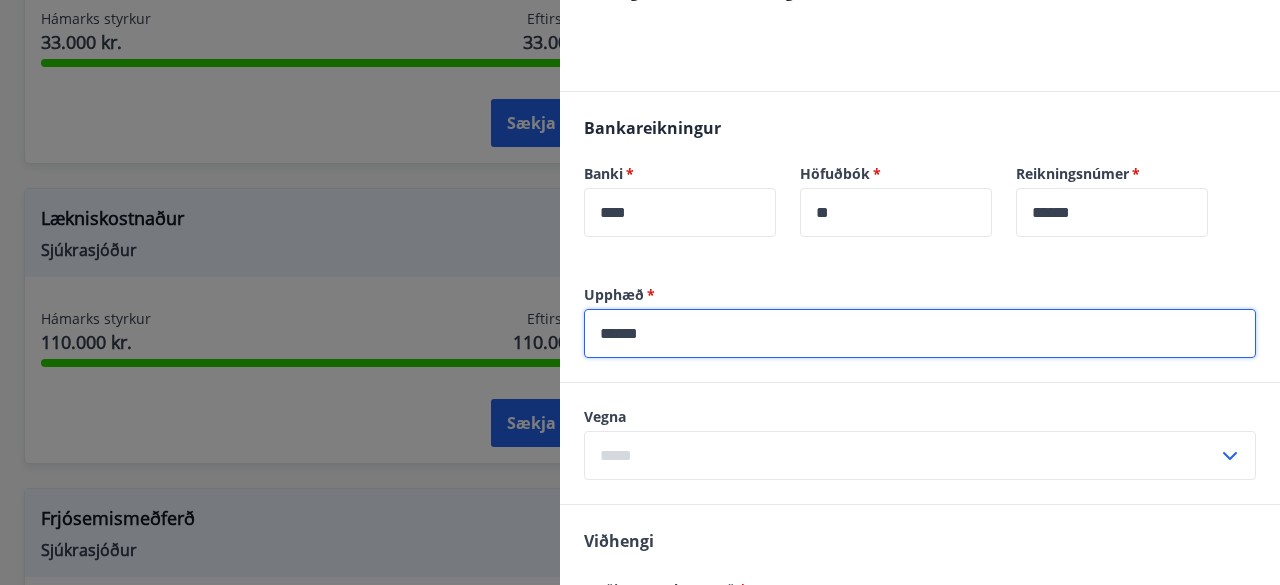 type on "******" 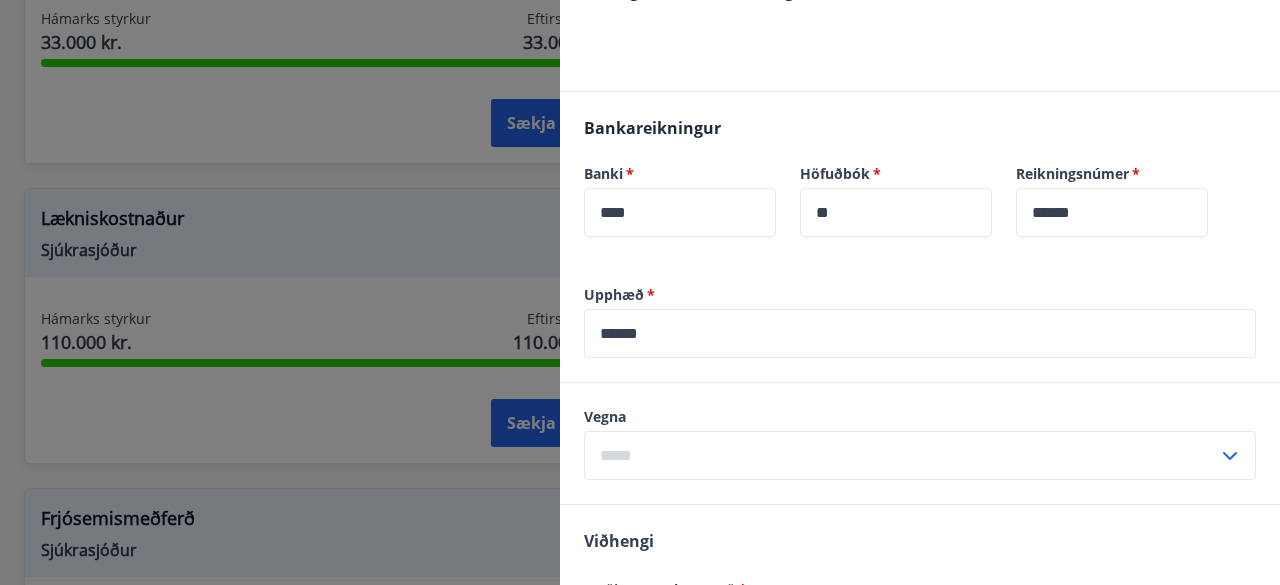 scroll, scrollTop: 500, scrollLeft: 0, axis: vertical 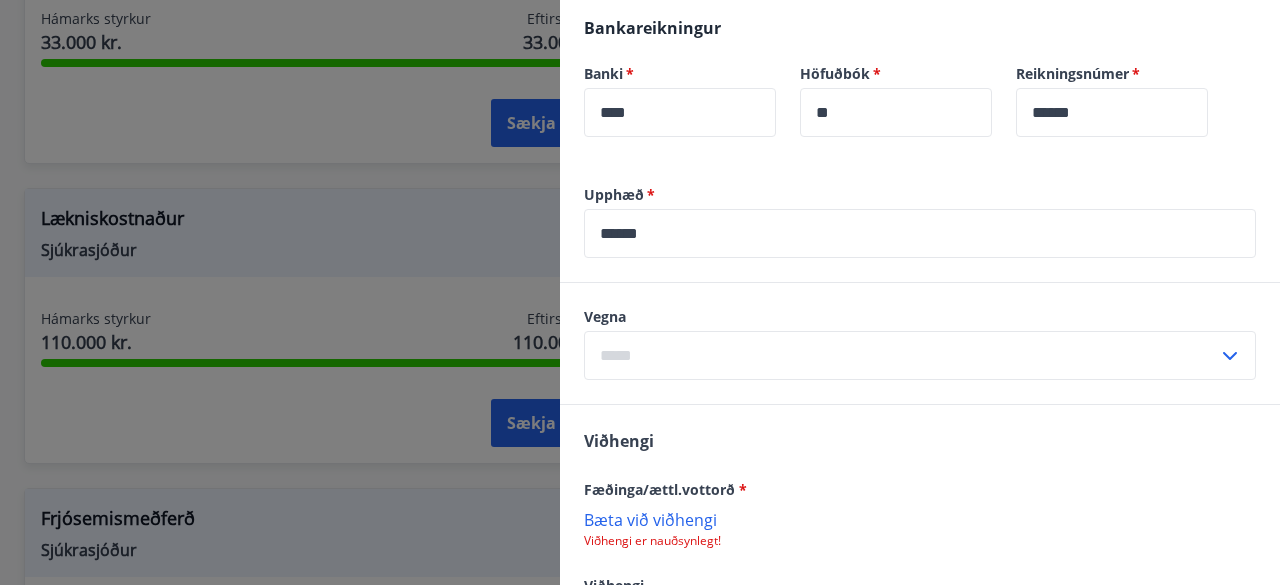 click at bounding box center [901, 355] 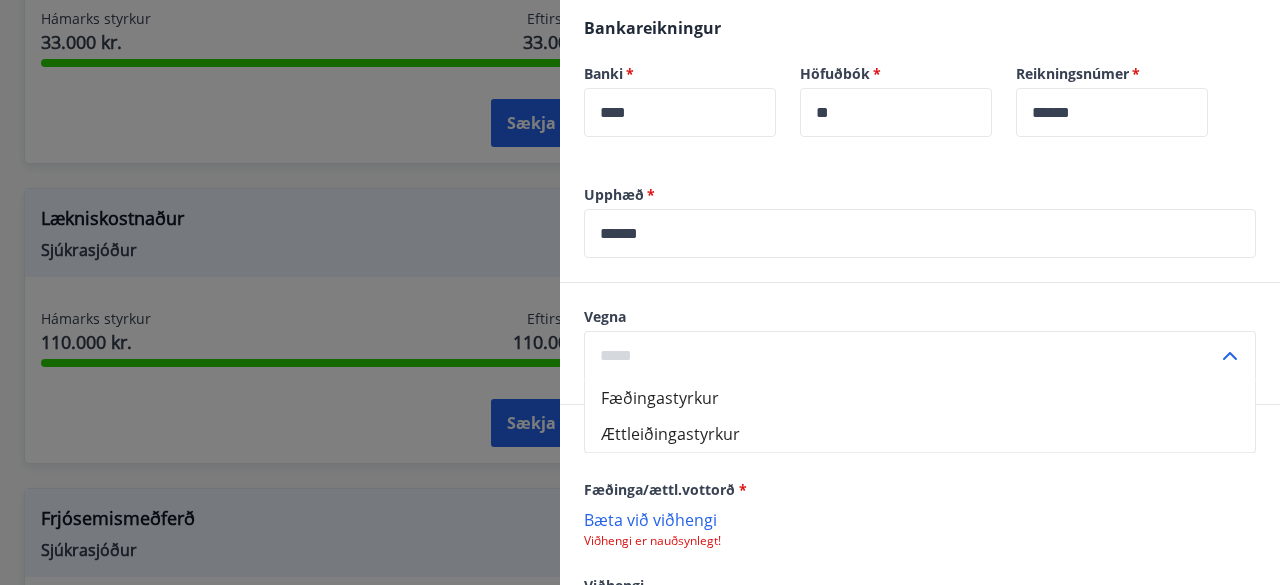 click on "Fæðingastyrkur" at bounding box center [920, 398] 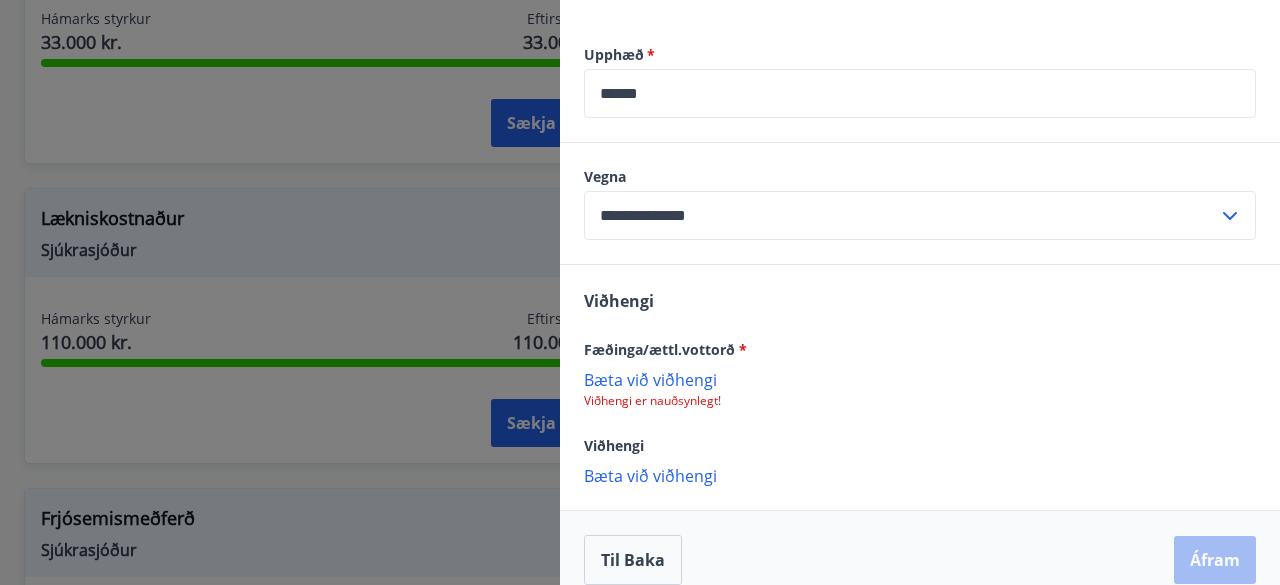 scroll, scrollTop: 662, scrollLeft: 0, axis: vertical 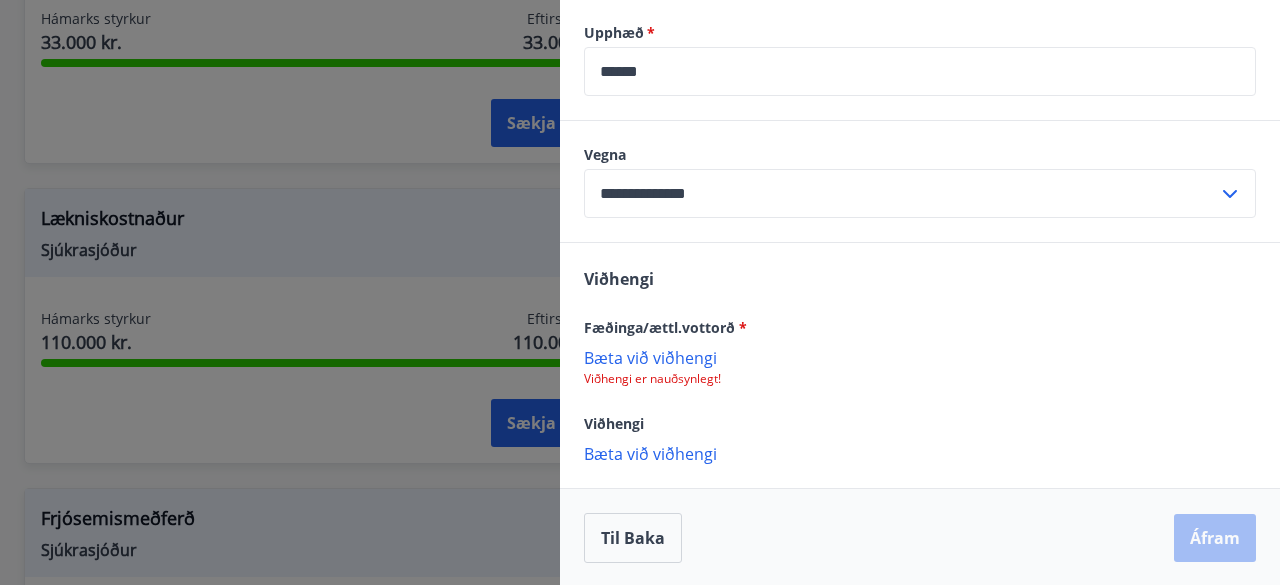 click on "Bæta við viðhengi" at bounding box center (920, 357) 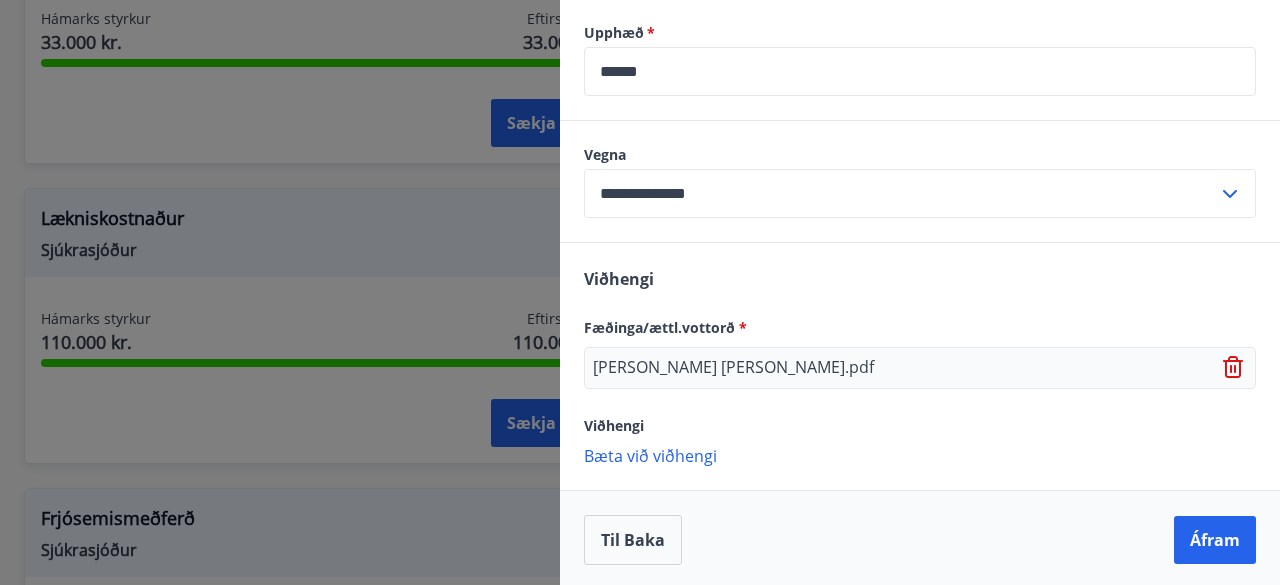 click on "[PERSON_NAME] [PERSON_NAME].pdf" at bounding box center [733, 368] 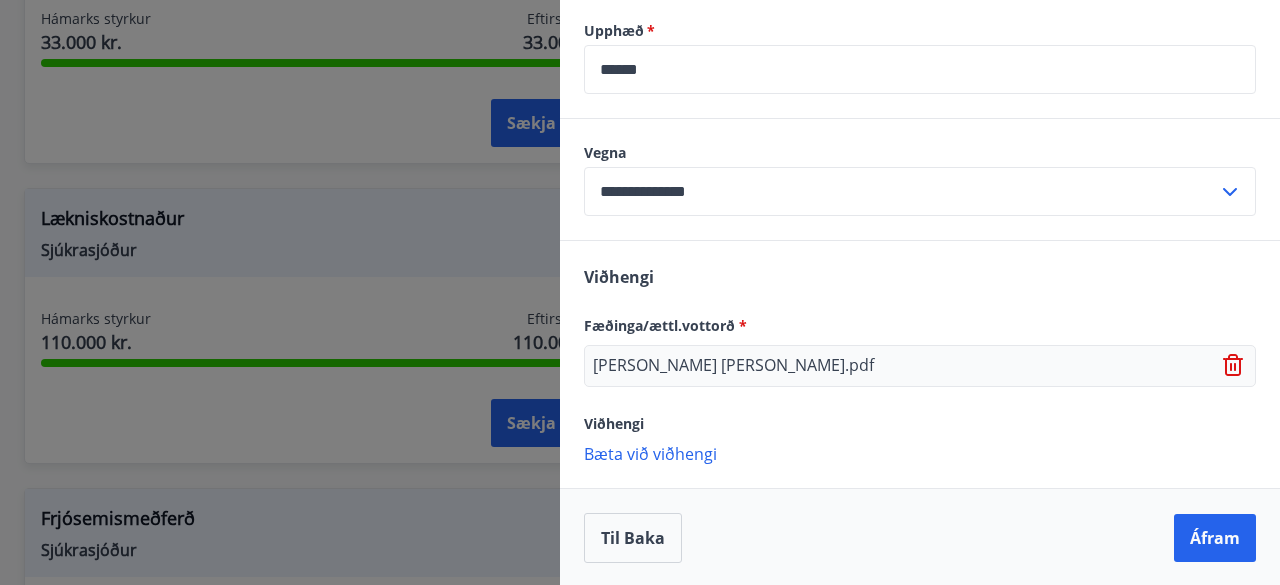 click 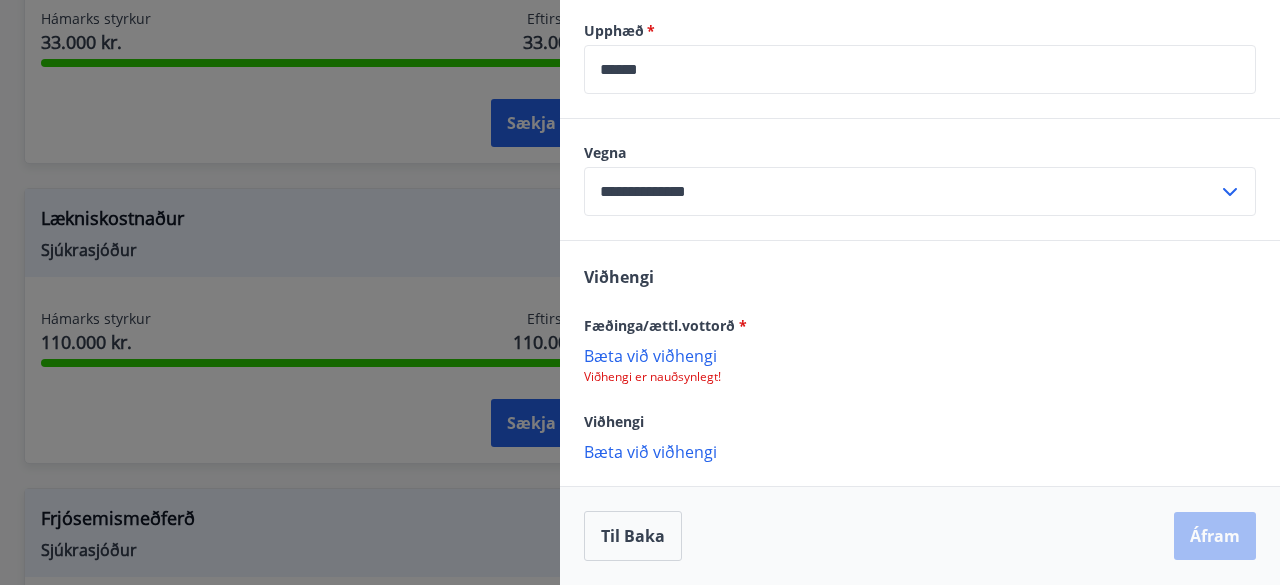 scroll, scrollTop: 662, scrollLeft: 0, axis: vertical 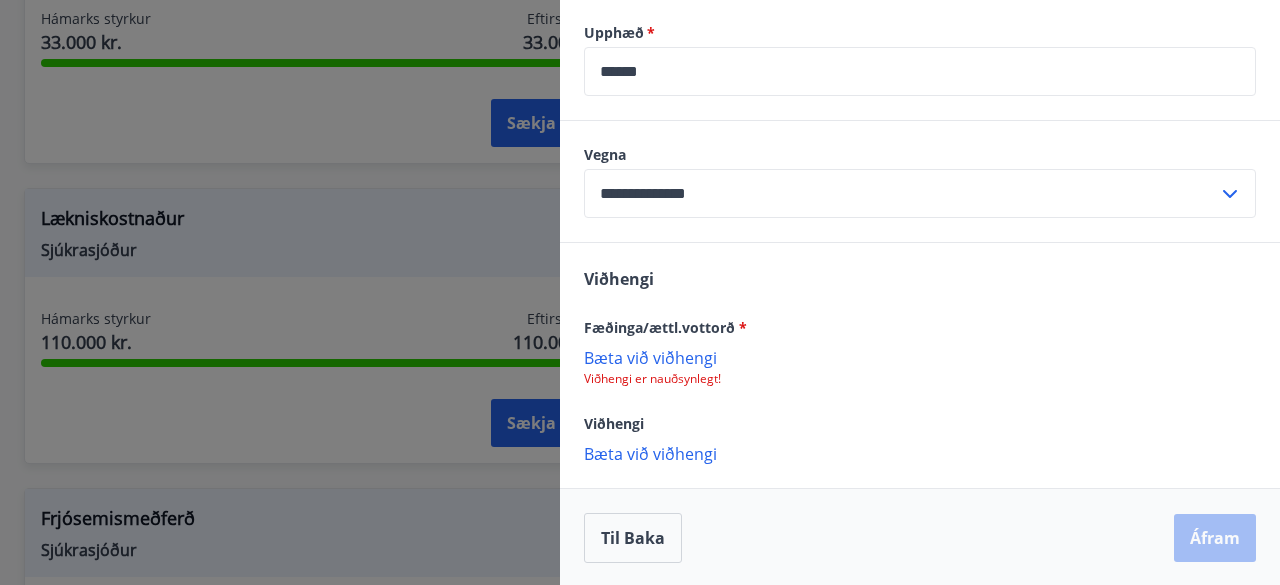 click on "Bæta við viðhengi" at bounding box center [920, 357] 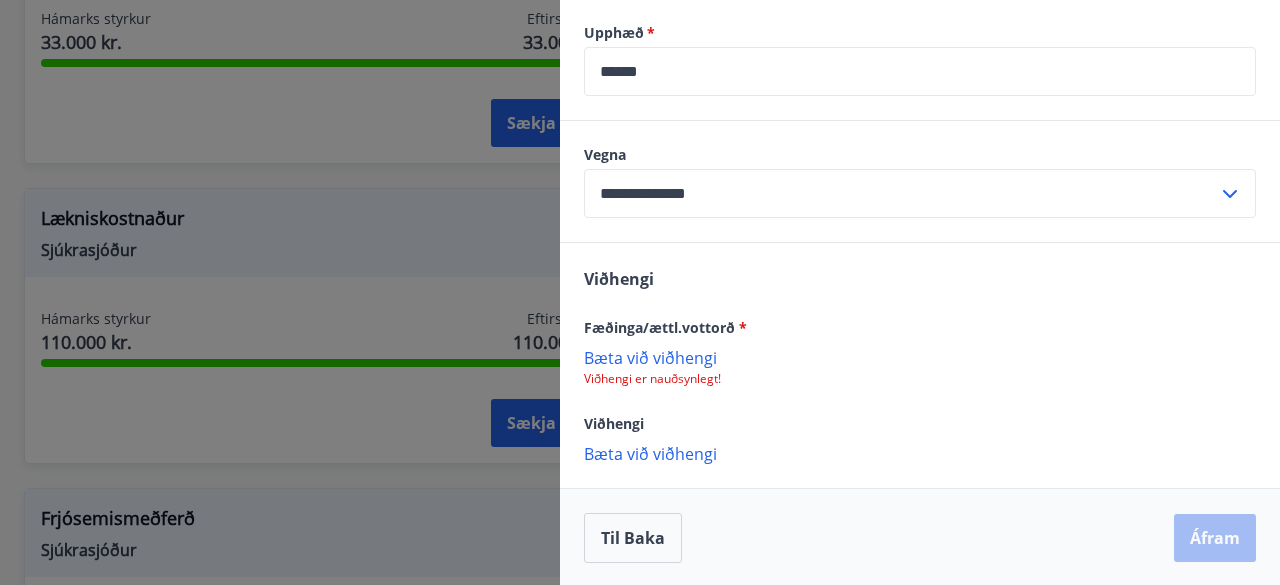 scroll, scrollTop: 664, scrollLeft: 0, axis: vertical 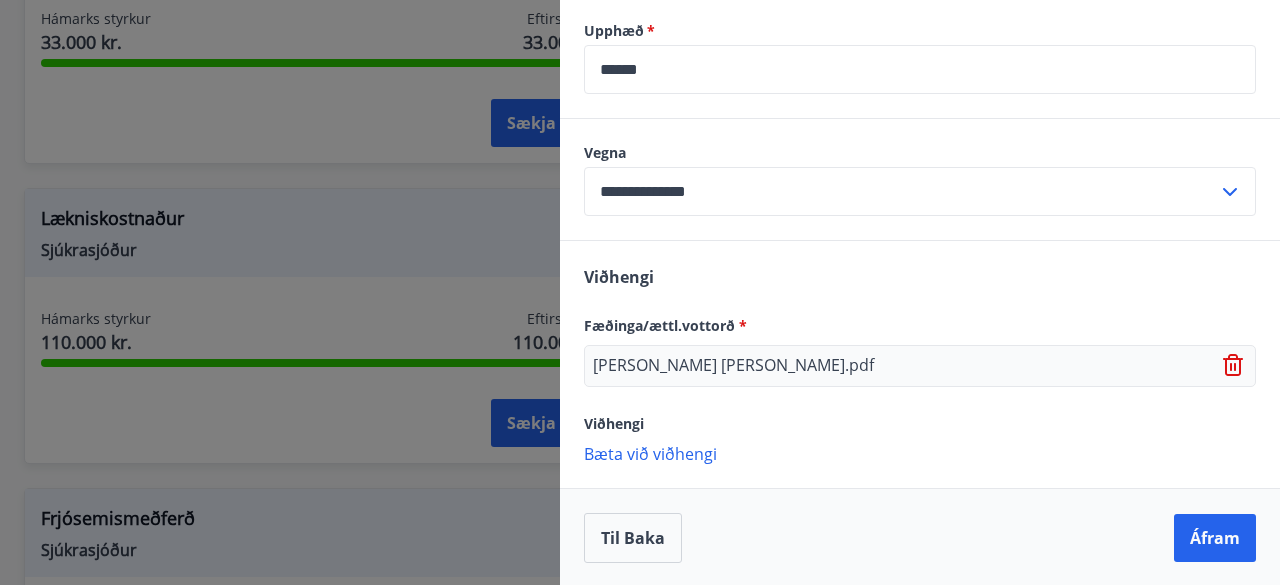 click on "Viðhengi" at bounding box center (920, 423) 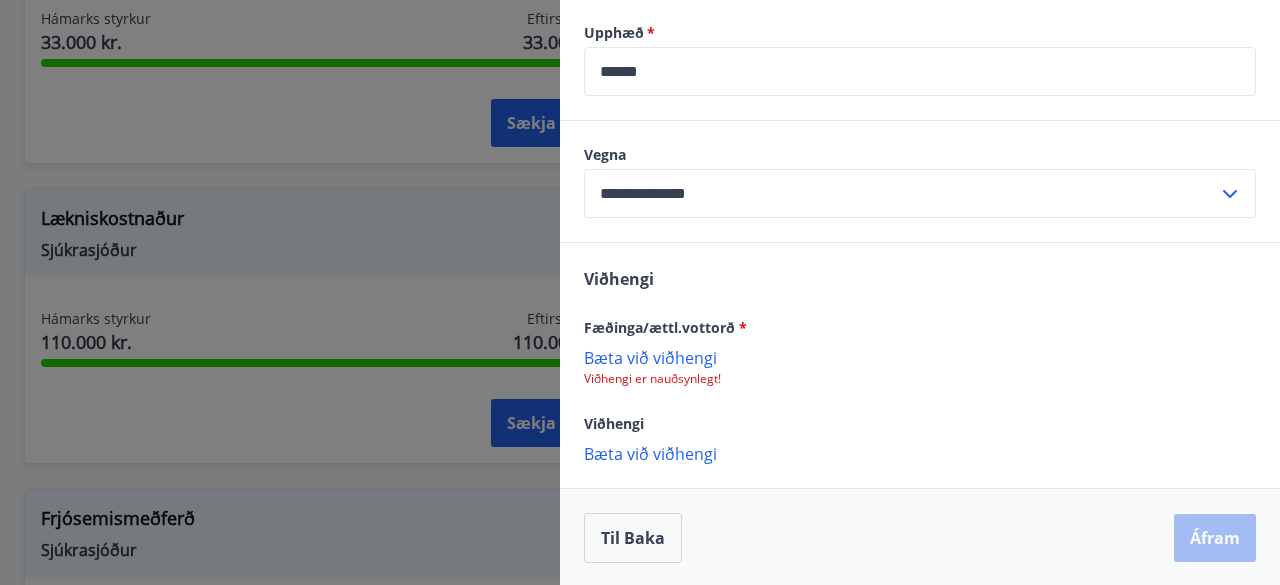 click on "Bæta við viðhengi" at bounding box center (920, 357) 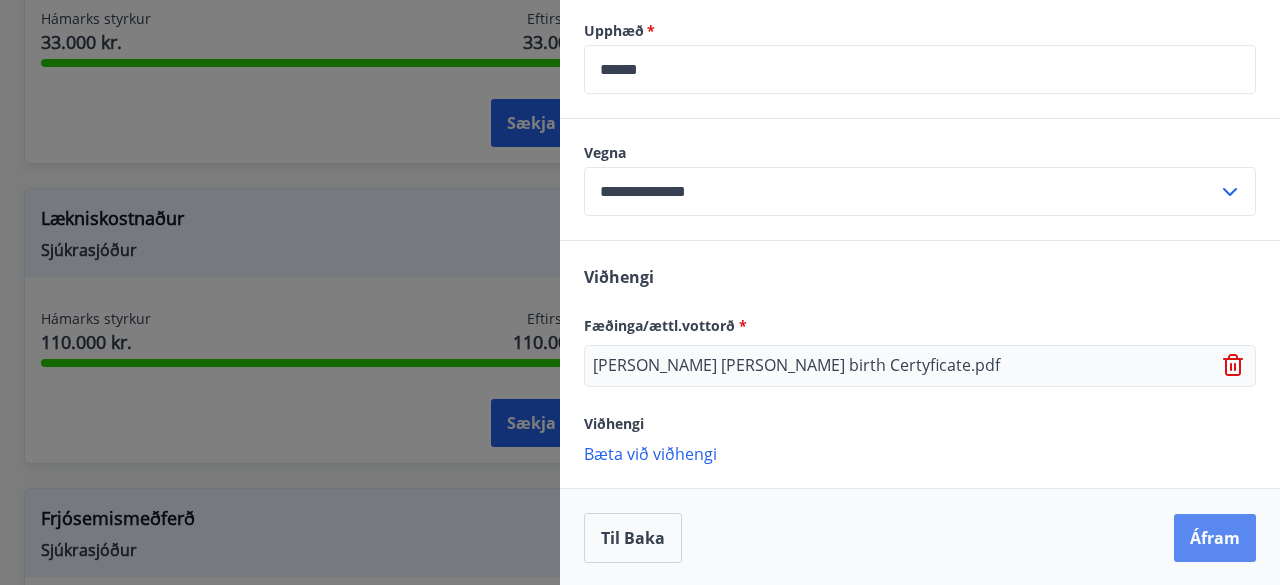click on "Áfram" at bounding box center (1215, 538) 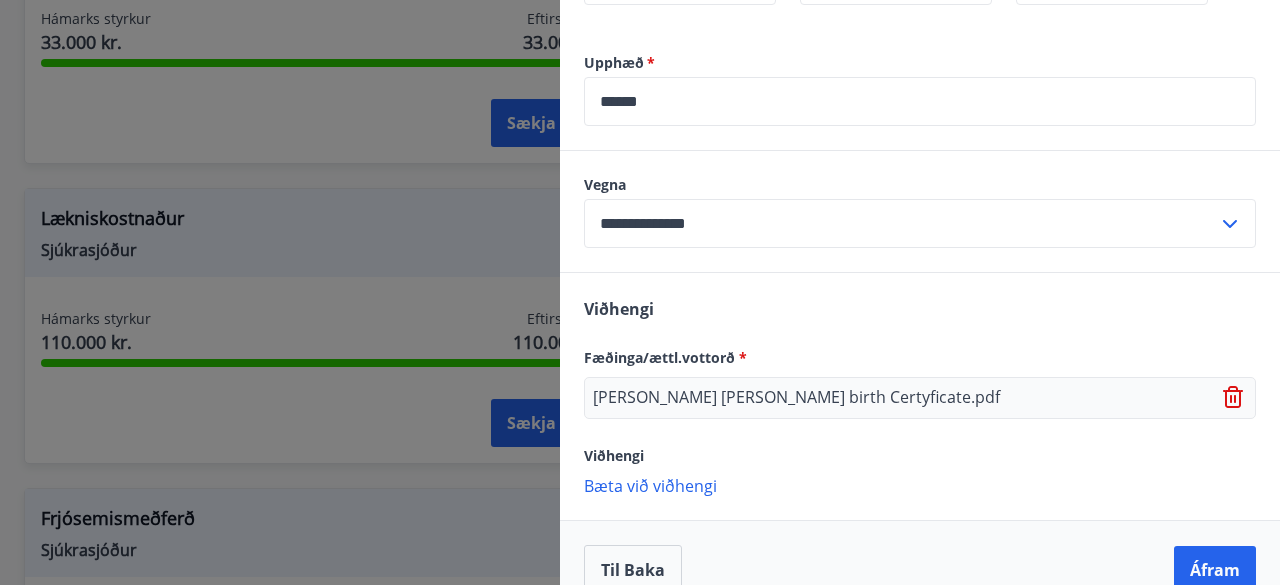 scroll, scrollTop: 664, scrollLeft: 0, axis: vertical 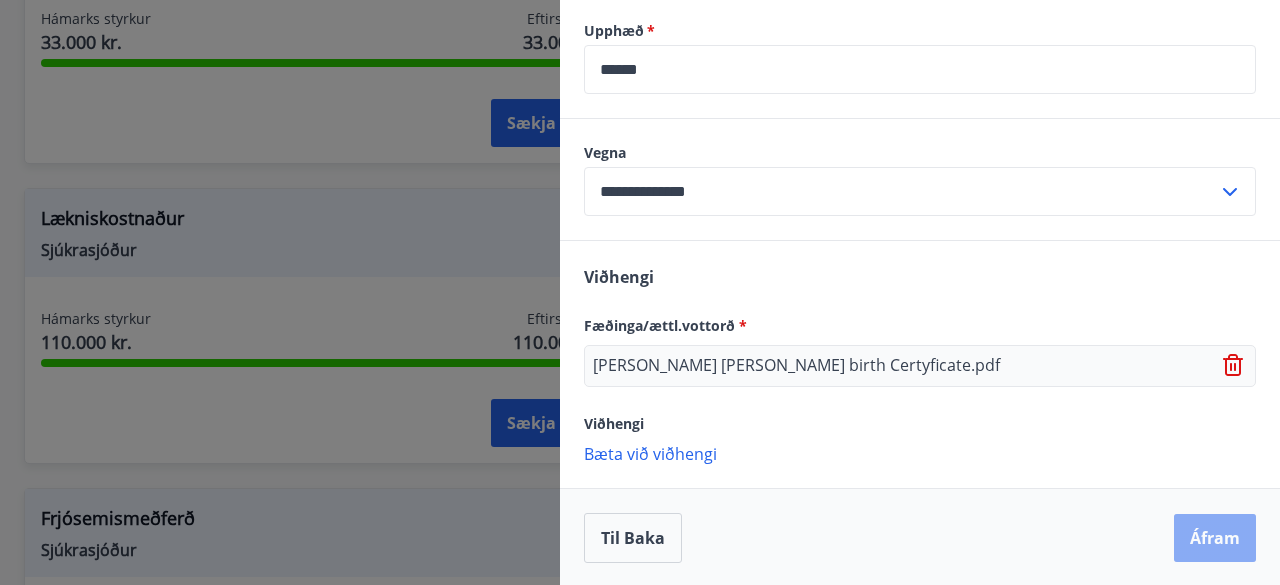 click on "Áfram" at bounding box center (1215, 538) 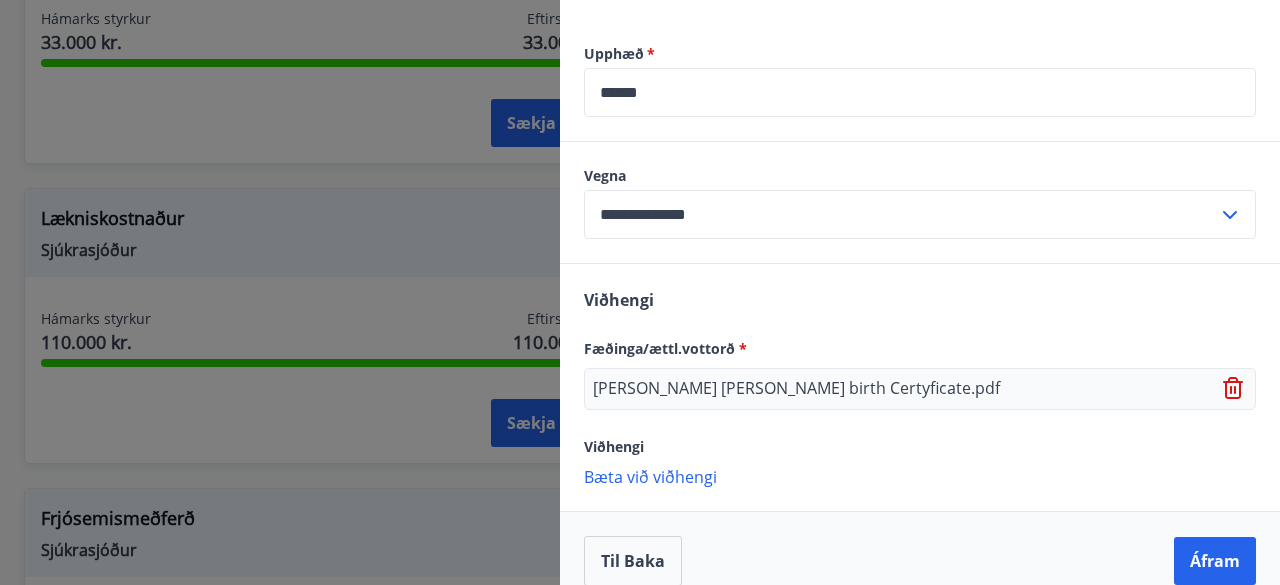 scroll, scrollTop: 664, scrollLeft: 0, axis: vertical 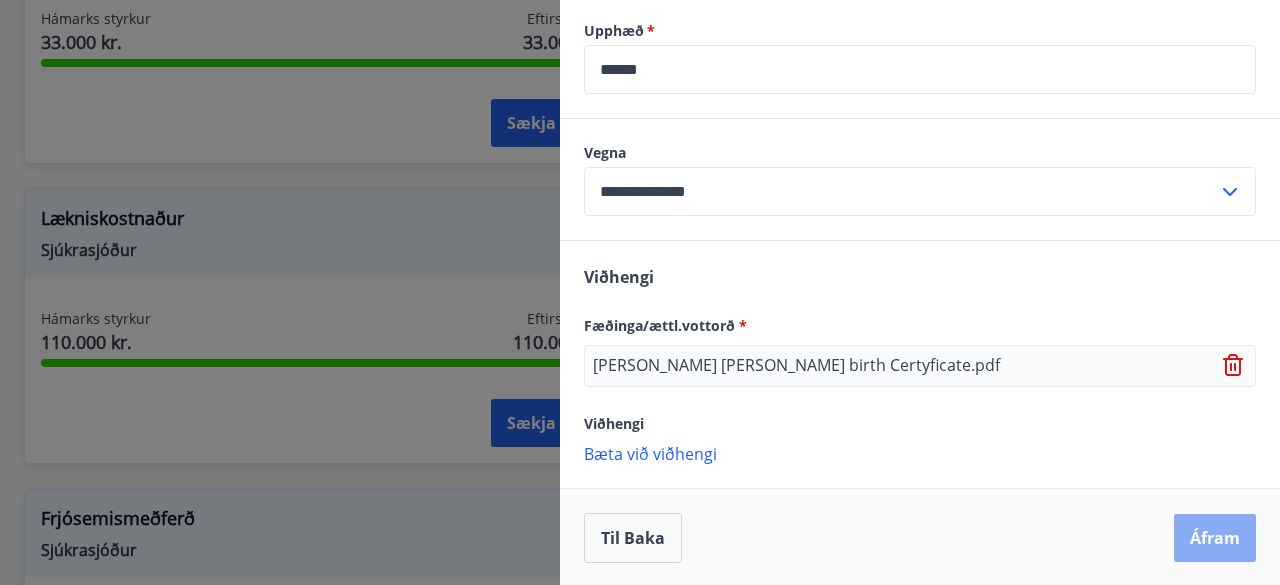 click on "Áfram" at bounding box center (1215, 538) 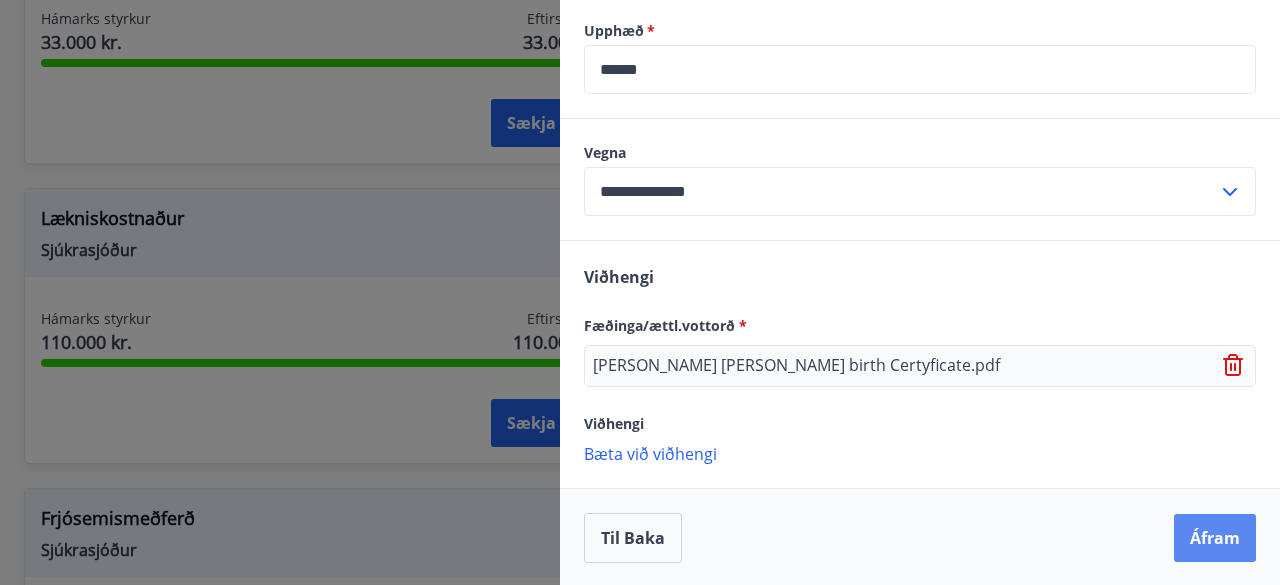 click on "Áfram" at bounding box center (1215, 538) 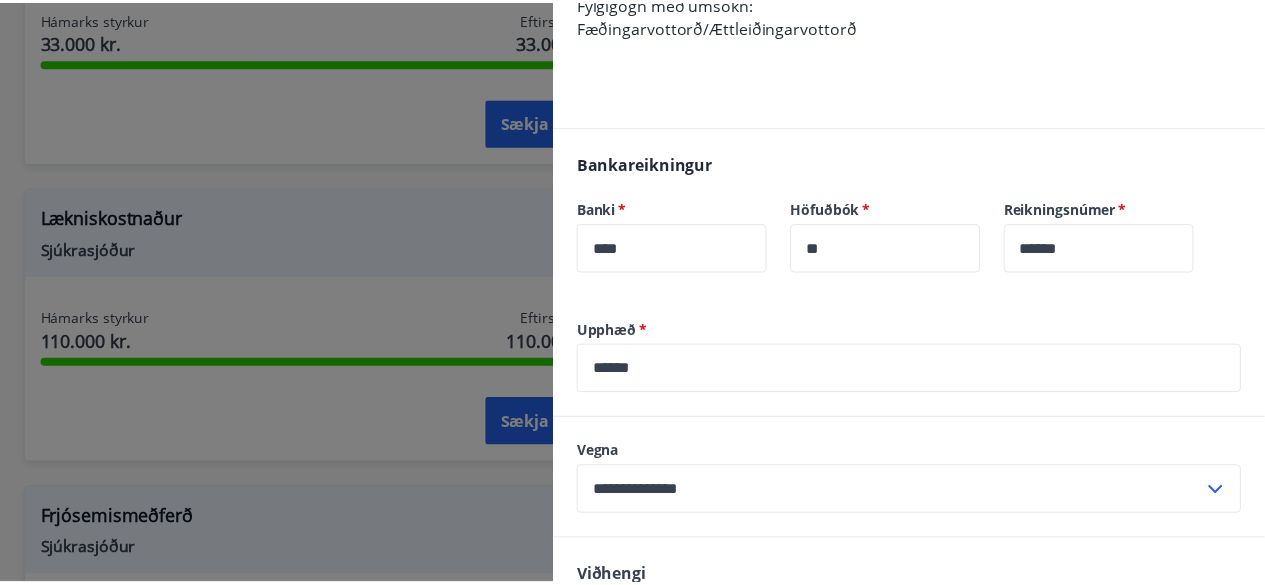 scroll, scrollTop: 0, scrollLeft: 0, axis: both 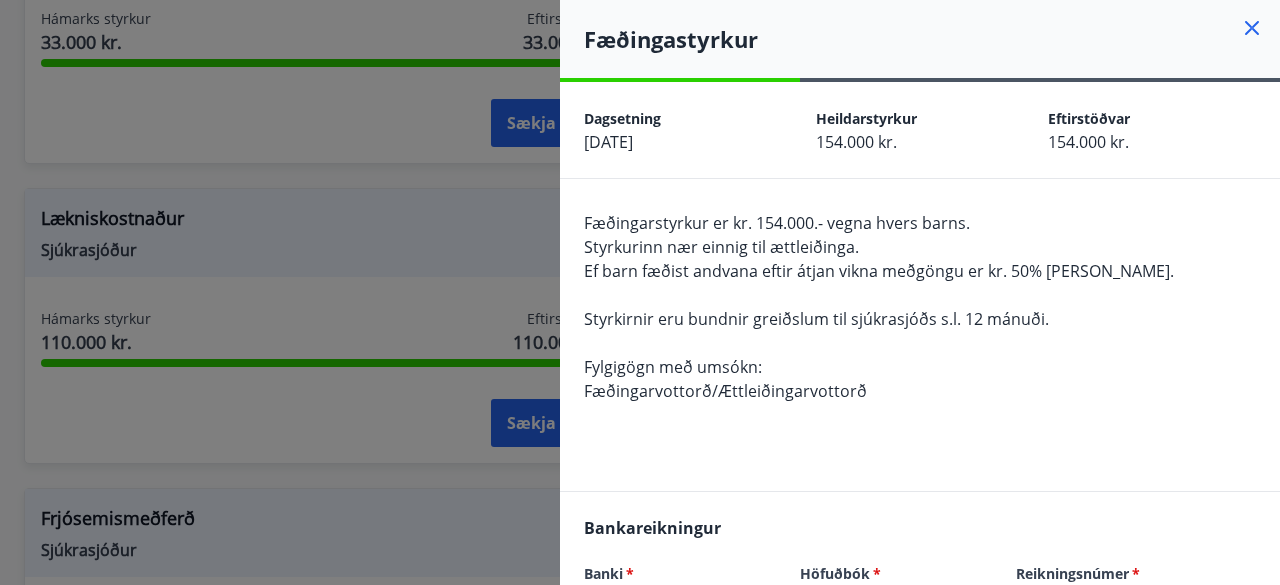 drag, startPoint x: 1238, startPoint y: 20, endPoint x: 1233, endPoint y: 49, distance: 29.427877 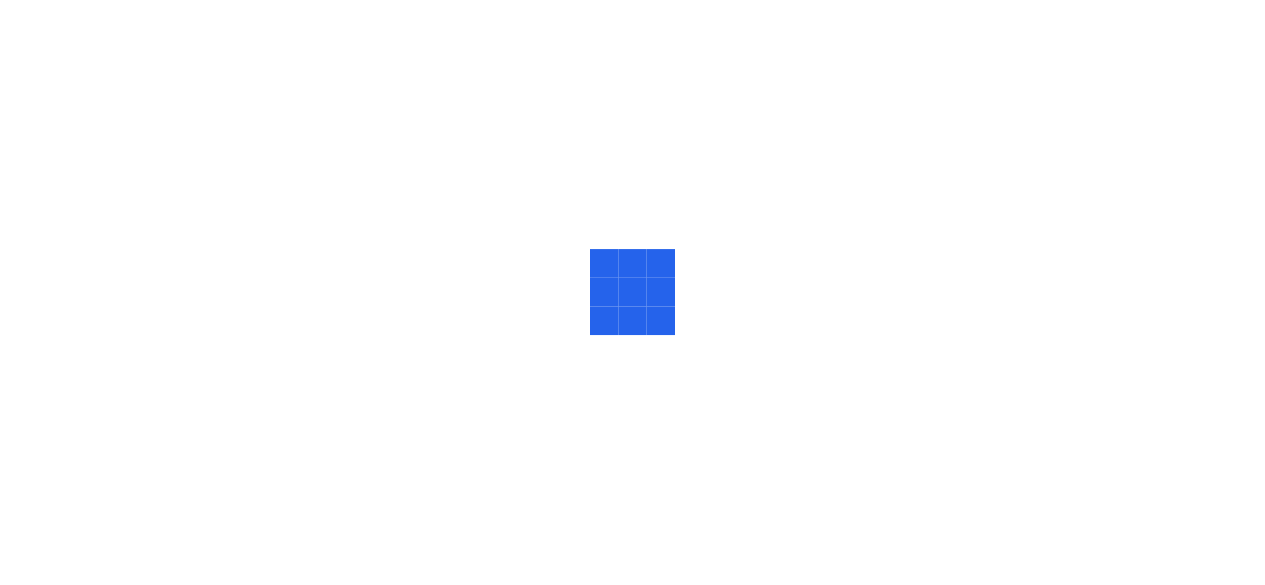 scroll, scrollTop: 0, scrollLeft: 0, axis: both 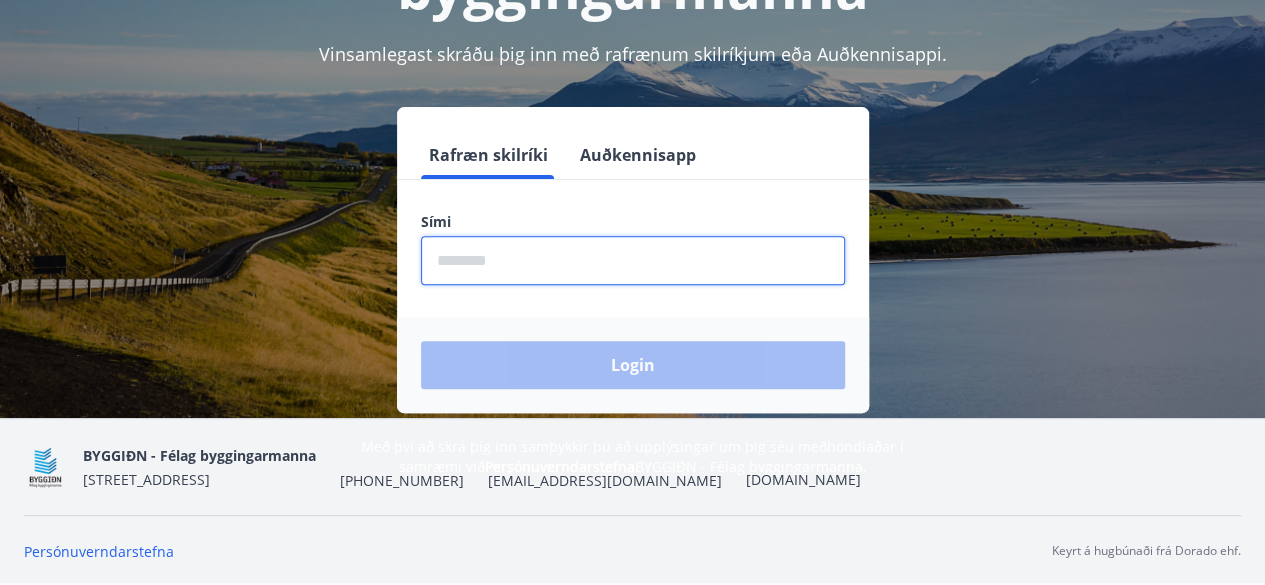 click at bounding box center [633, 260] 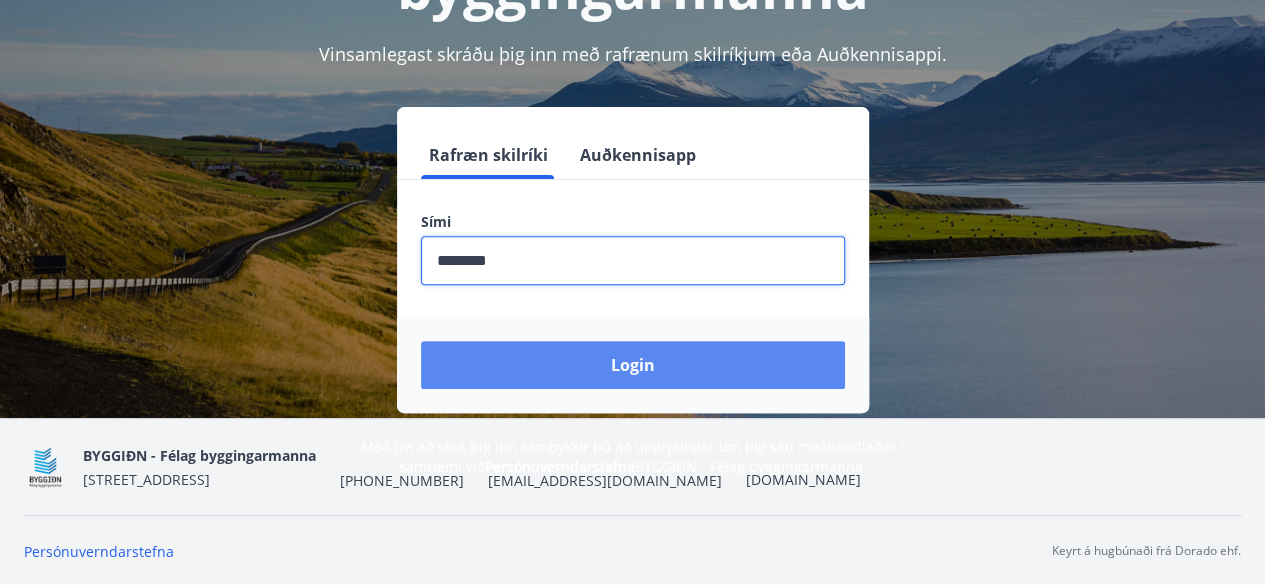 click on "Login" at bounding box center [633, 365] 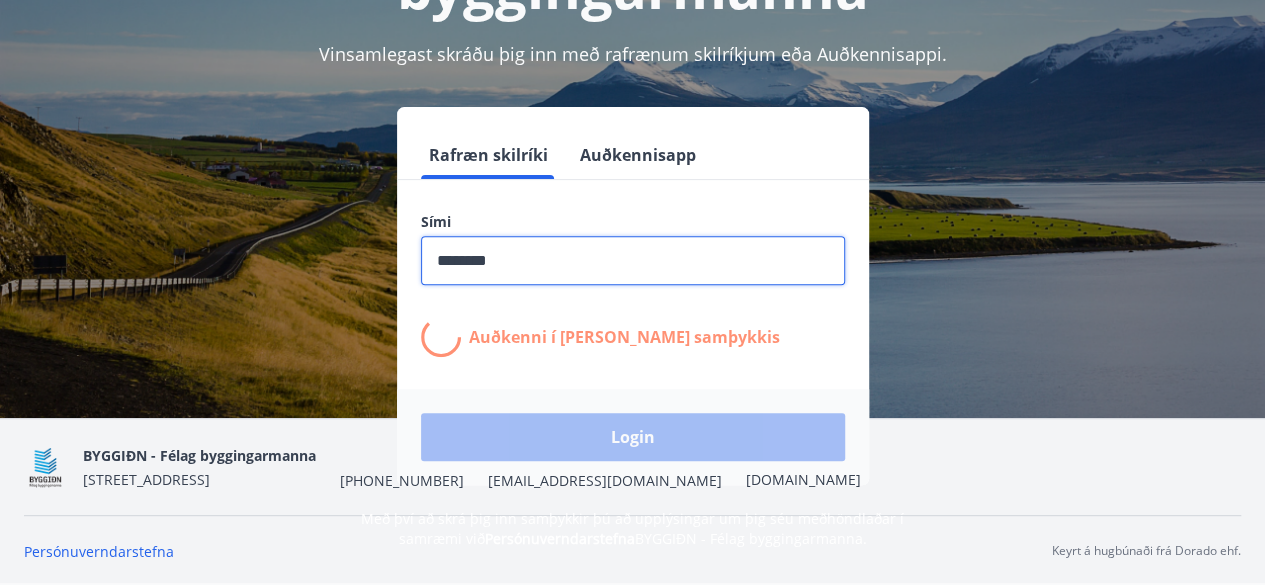 click at bounding box center [633, 260] 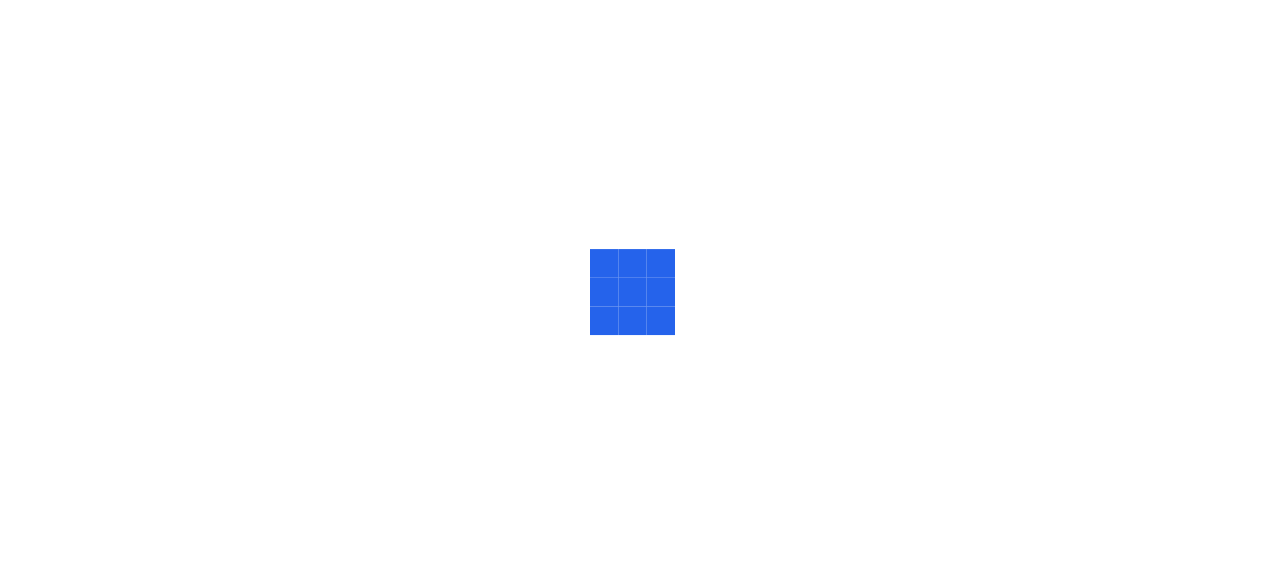 scroll, scrollTop: 0, scrollLeft: 0, axis: both 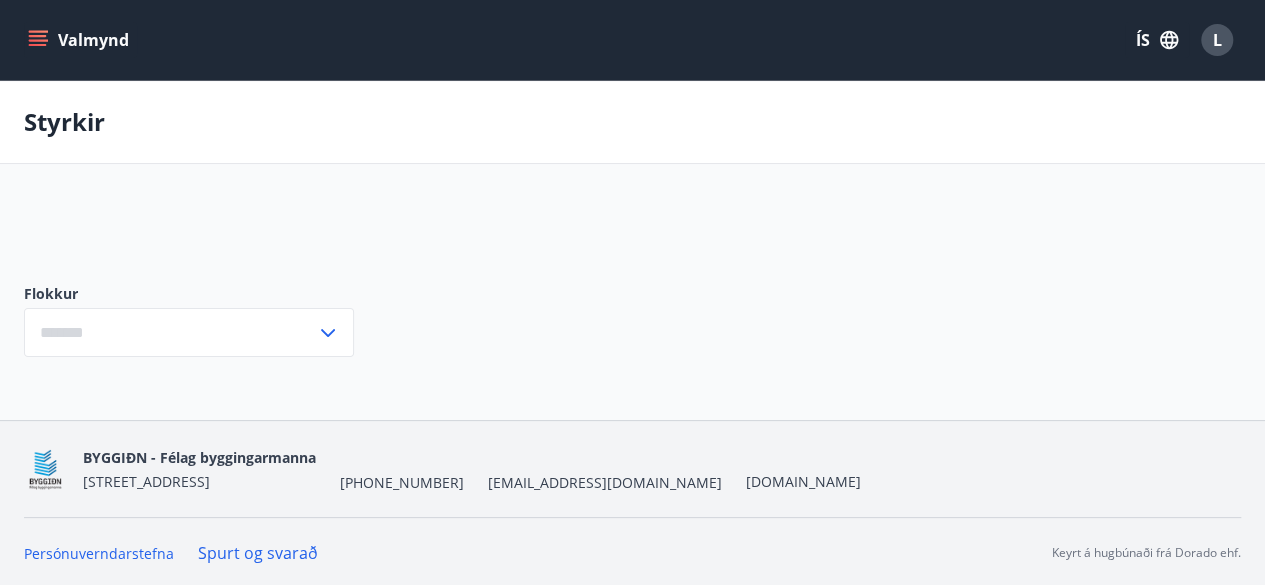 type on "***" 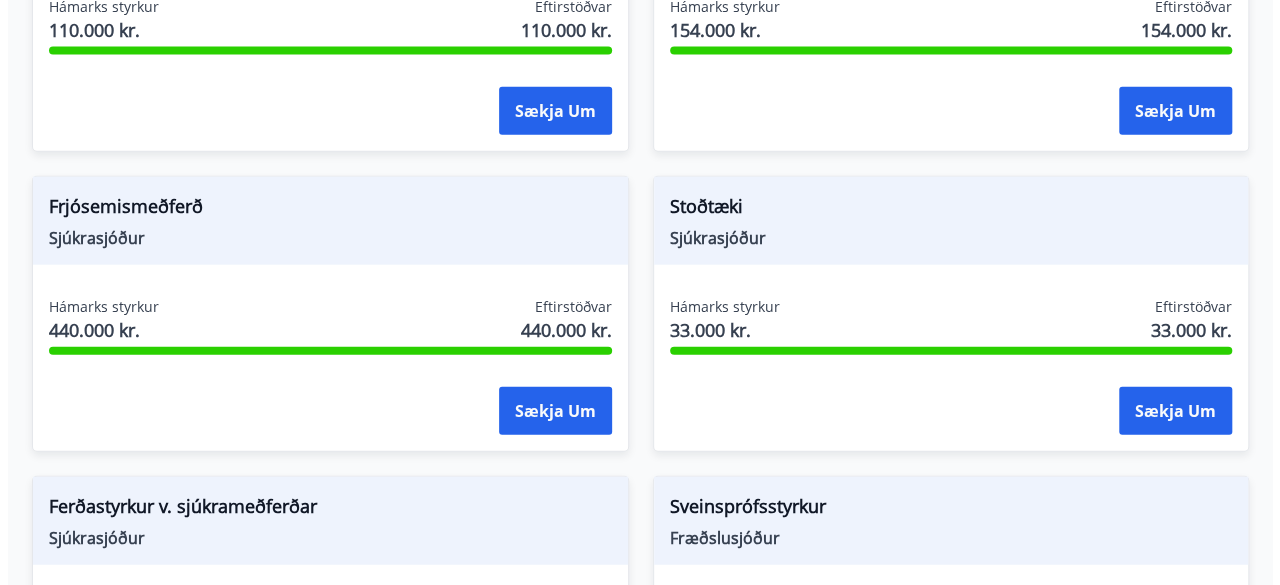 scroll, scrollTop: 2100, scrollLeft: 0, axis: vertical 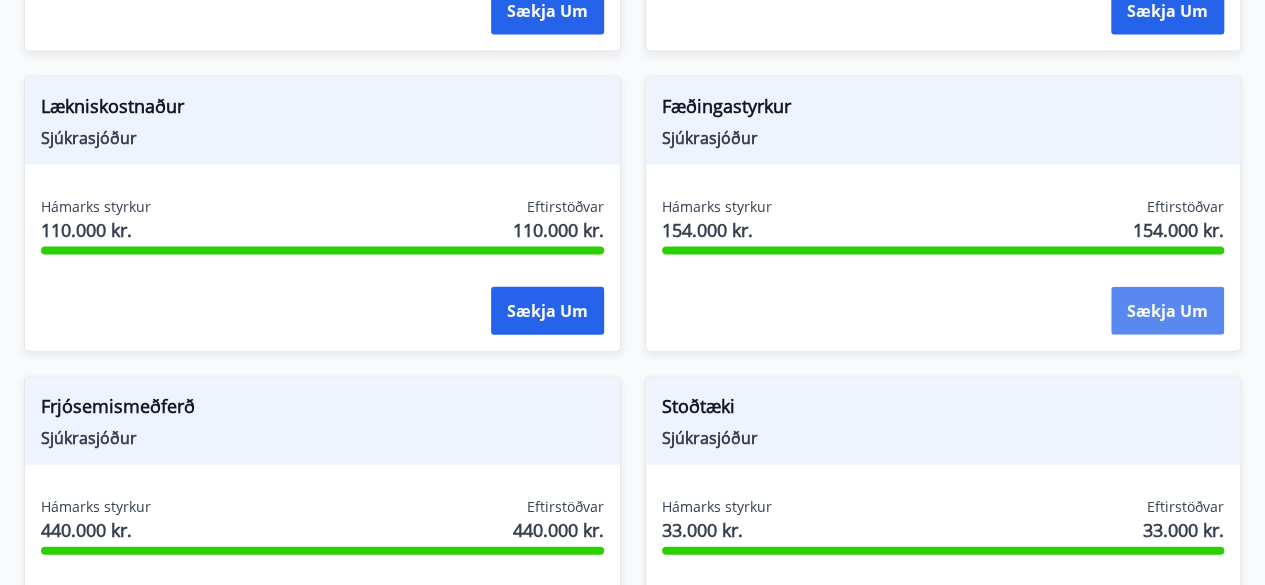 click on "Sækja um" at bounding box center [1167, 311] 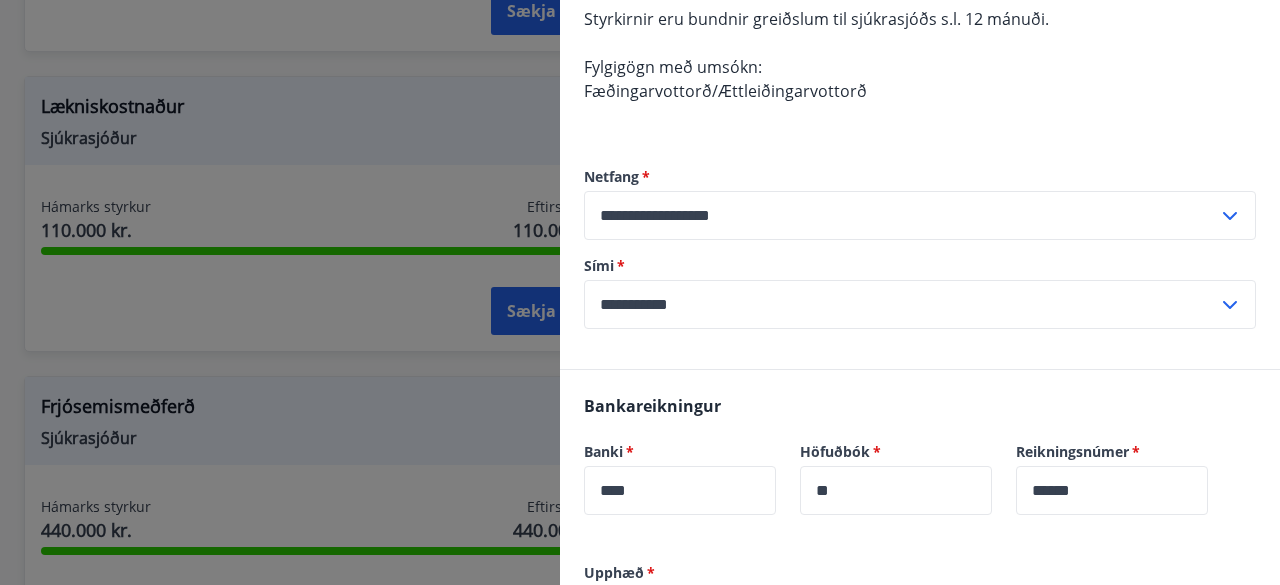 scroll, scrollTop: 600, scrollLeft: 0, axis: vertical 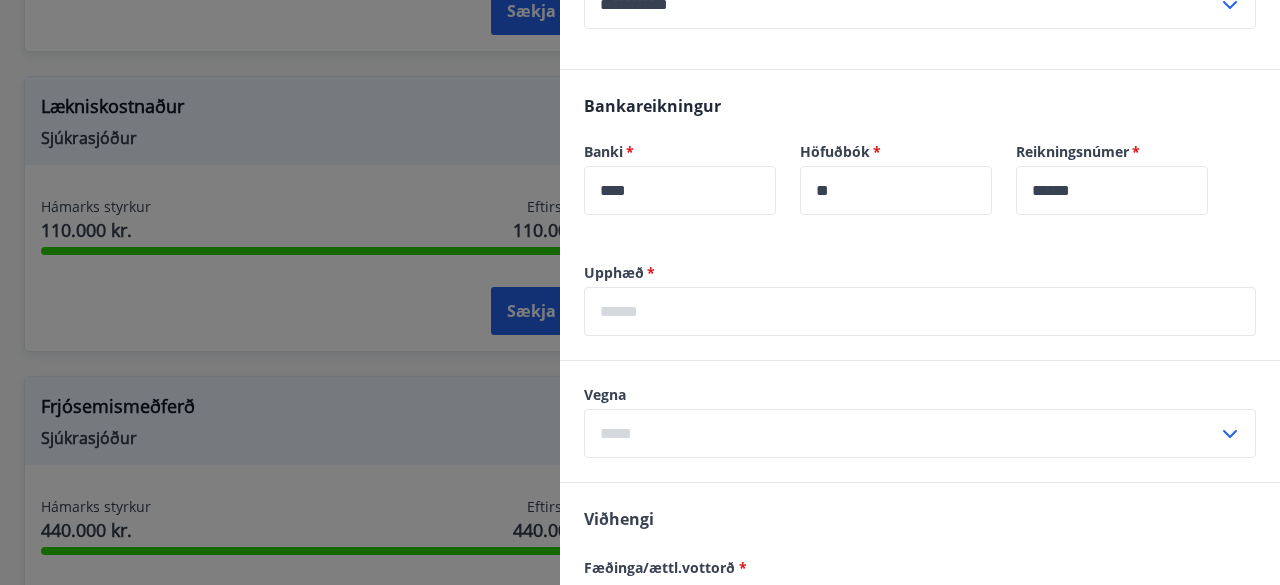 click at bounding box center (920, 311) 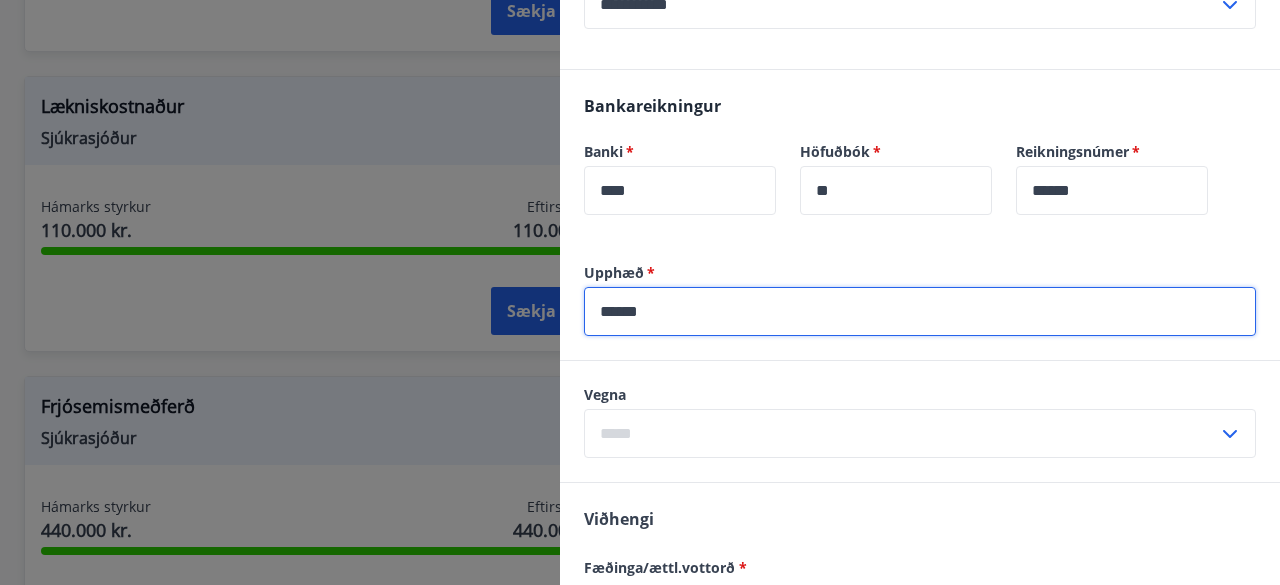 type on "******" 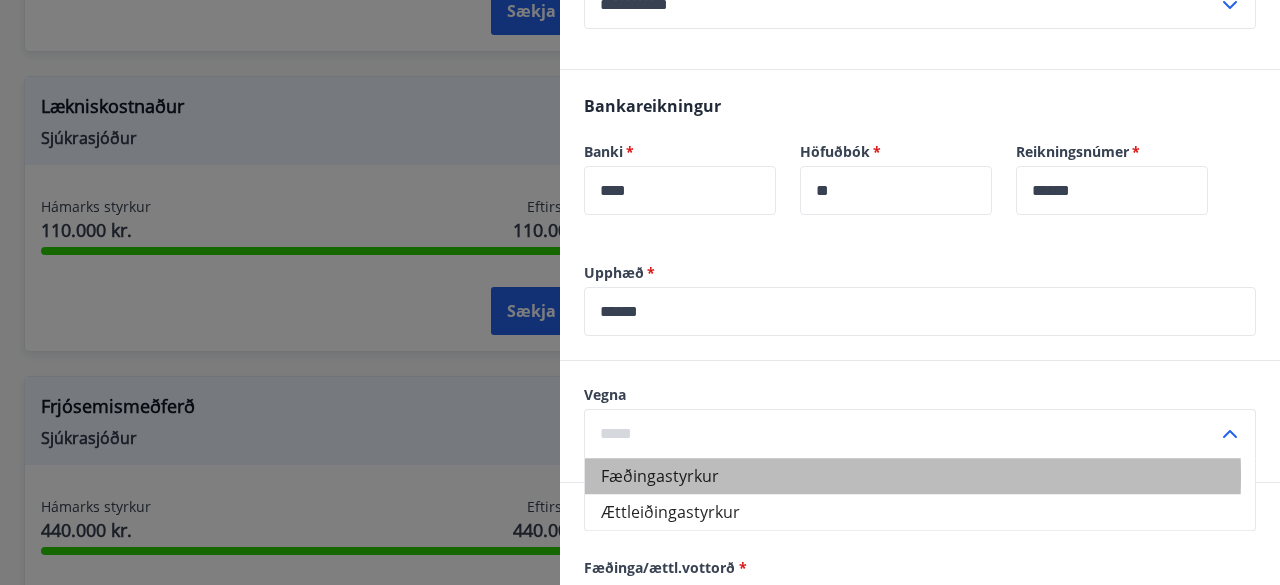 click on "Fæðingastyrkur" at bounding box center [920, 476] 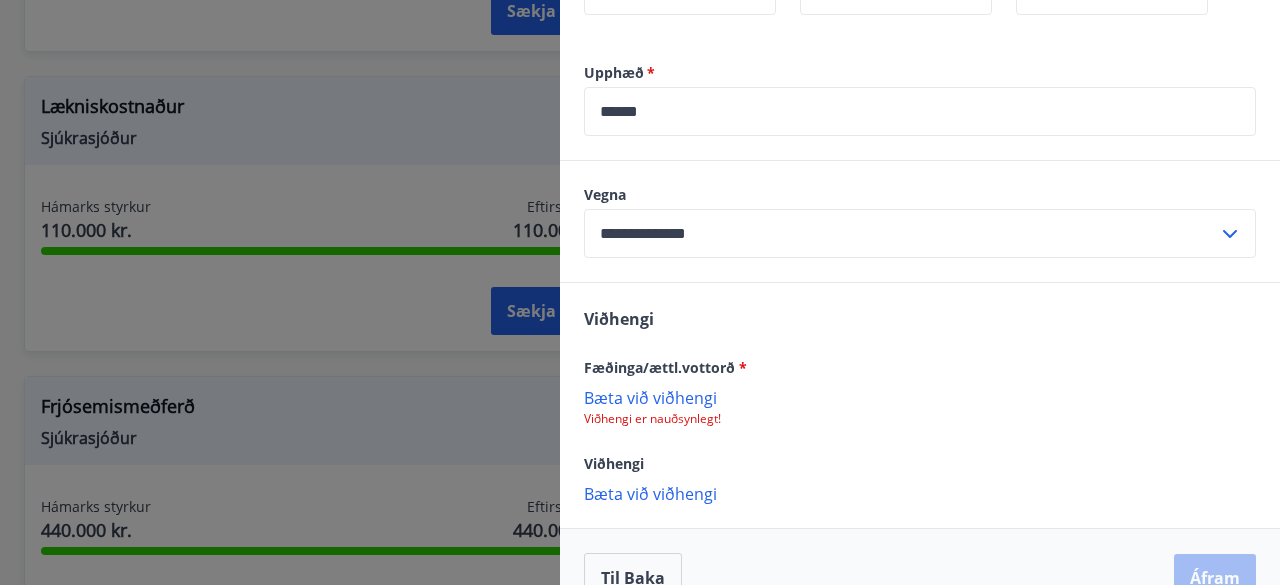 scroll, scrollTop: 840, scrollLeft: 0, axis: vertical 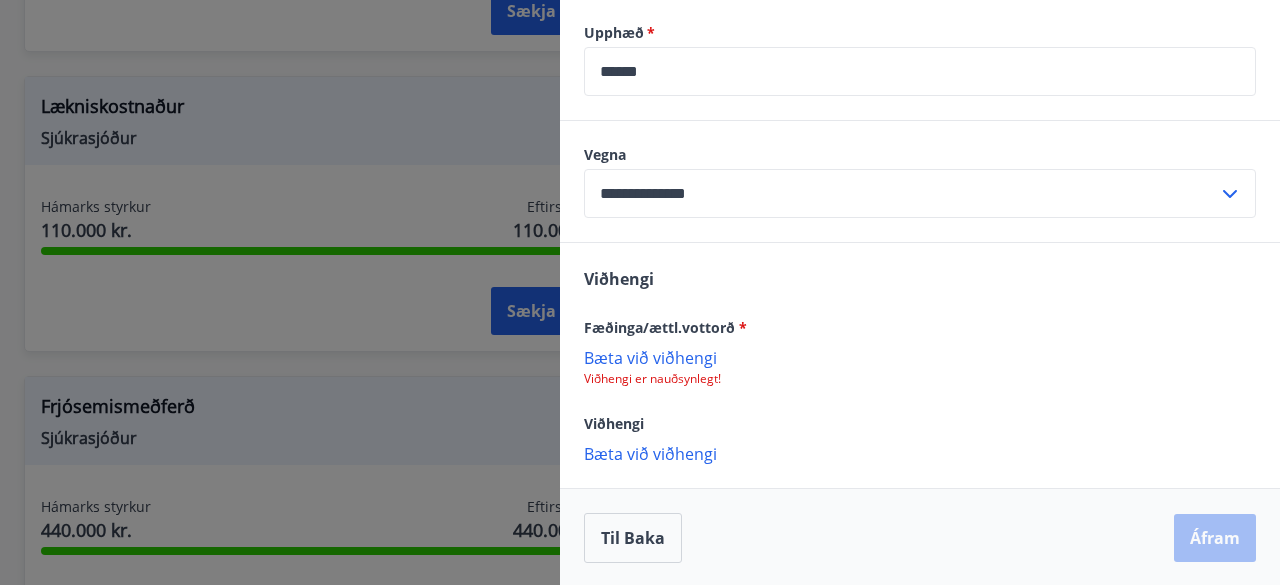 click on "Bæta við viðhengi" at bounding box center (920, 357) 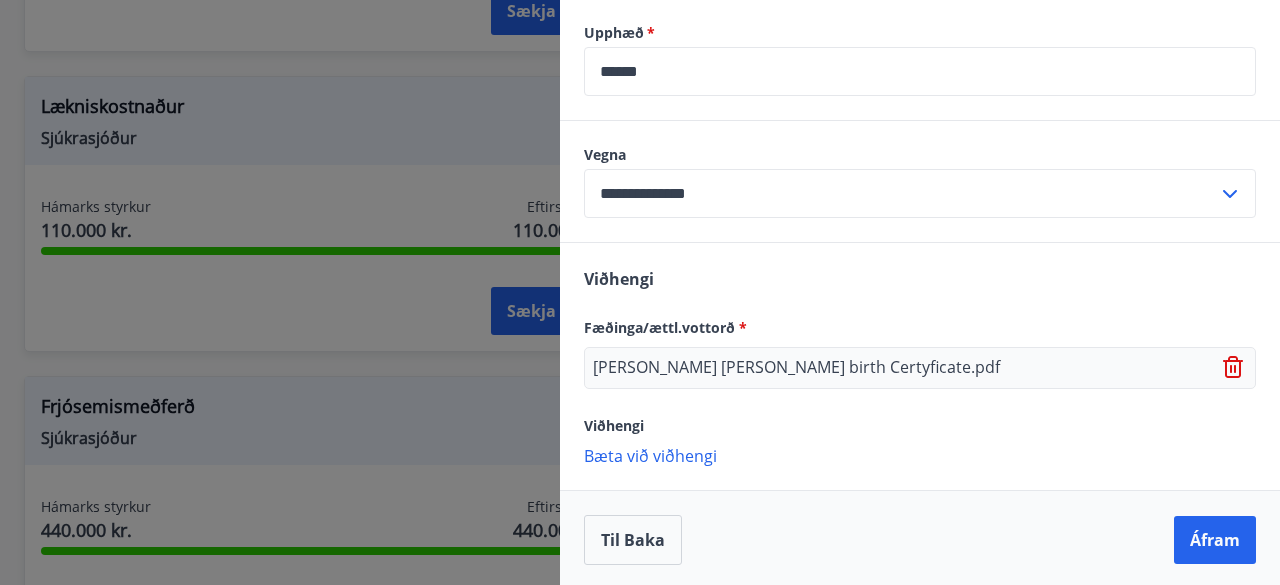 scroll, scrollTop: 842, scrollLeft: 0, axis: vertical 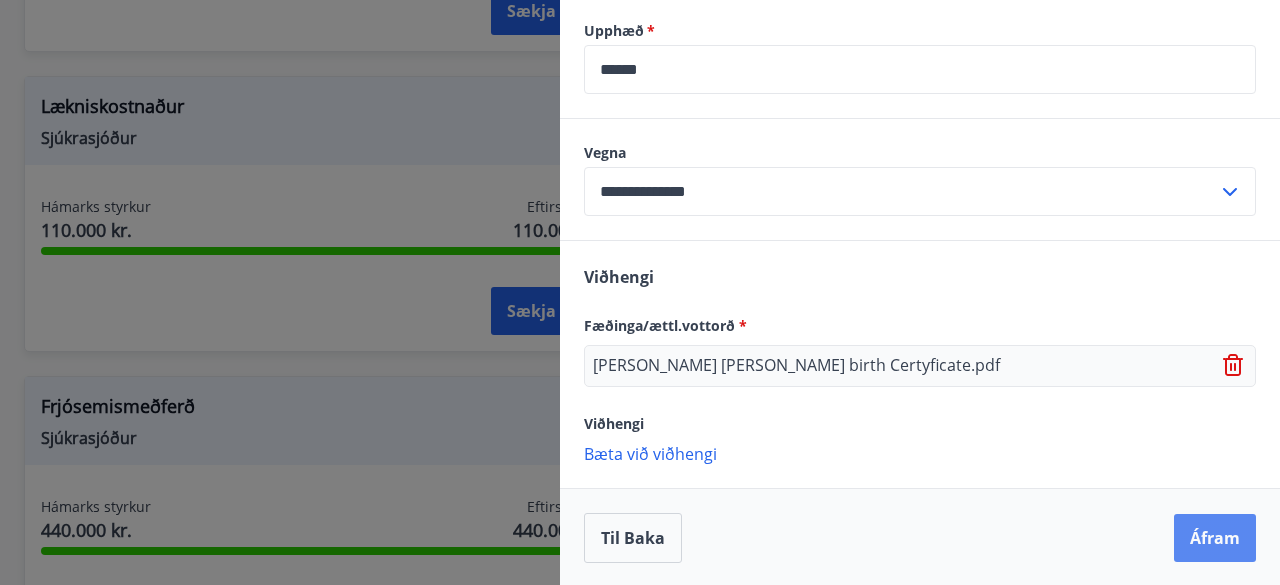 click on "Áfram" at bounding box center (1215, 538) 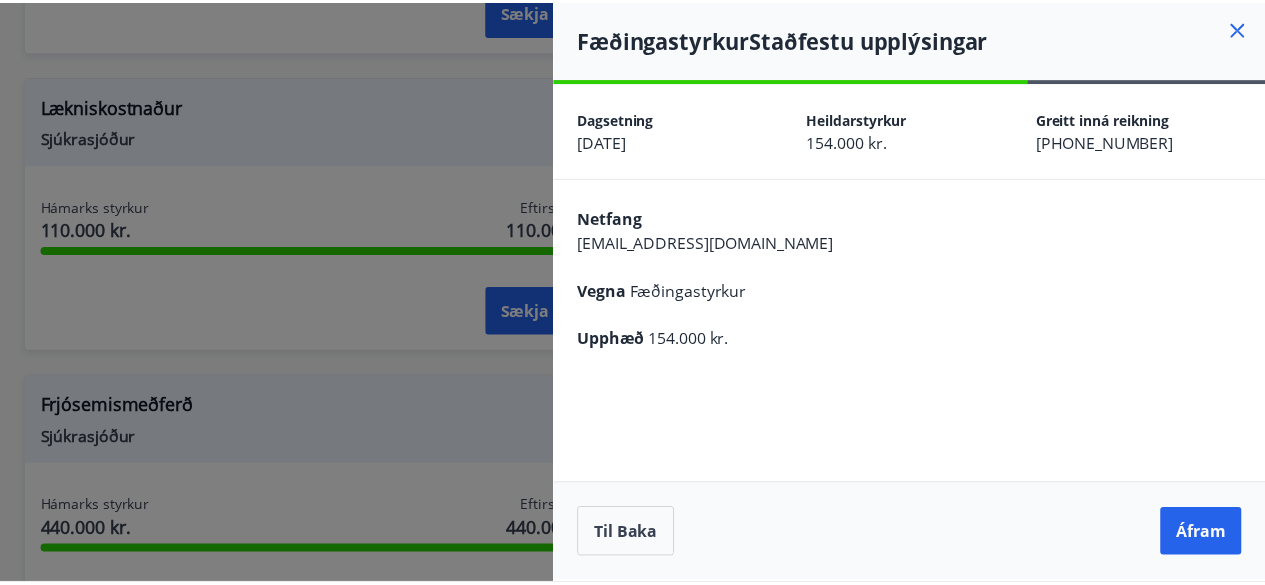 scroll, scrollTop: 0, scrollLeft: 0, axis: both 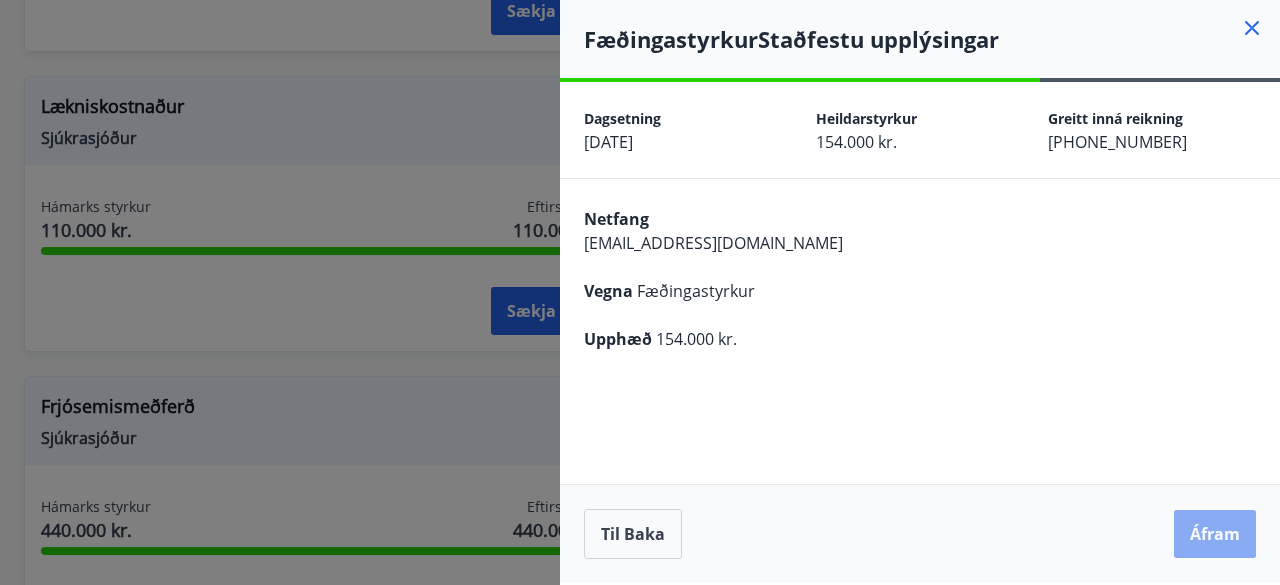 click on "Áfram" at bounding box center [1215, 534] 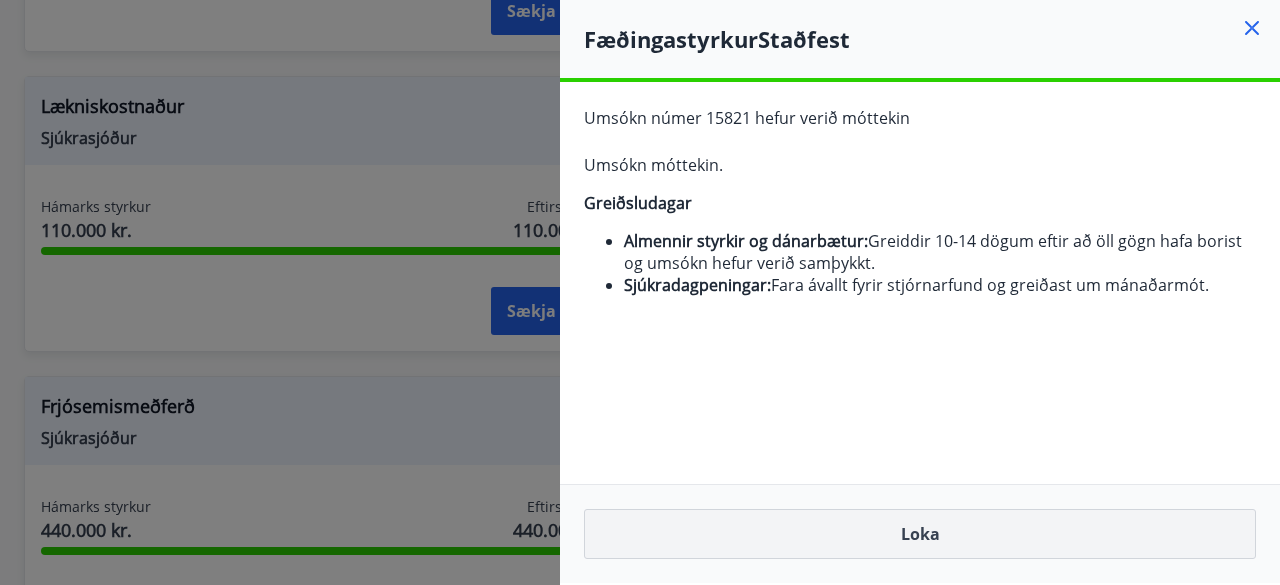 click on "Loka" at bounding box center (920, 534) 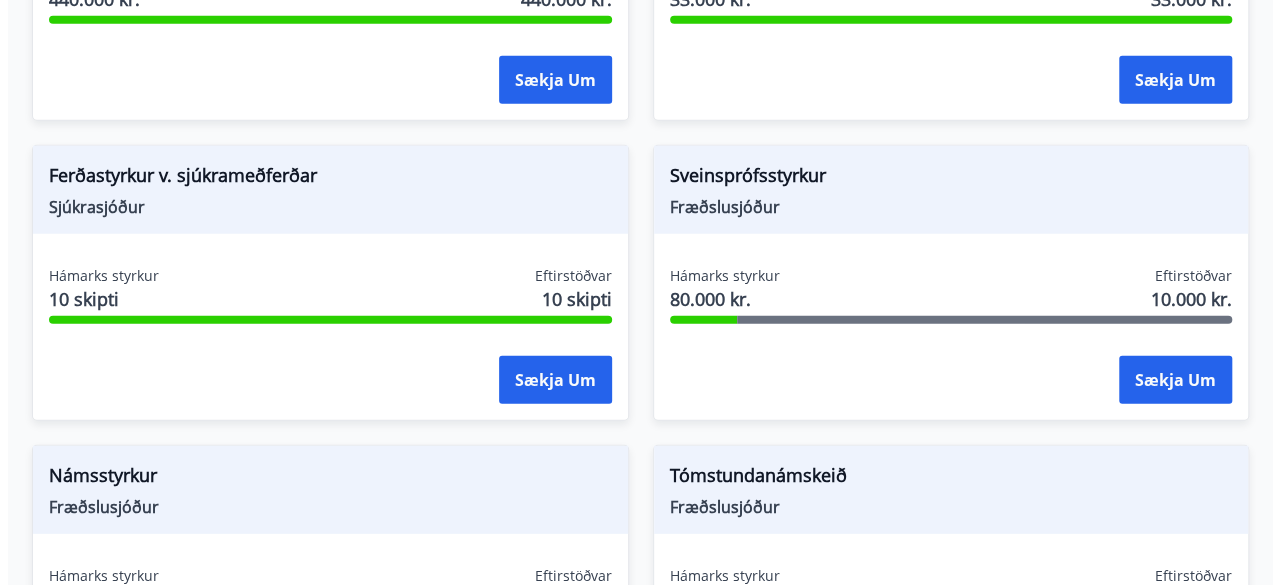 scroll, scrollTop: 2600, scrollLeft: 0, axis: vertical 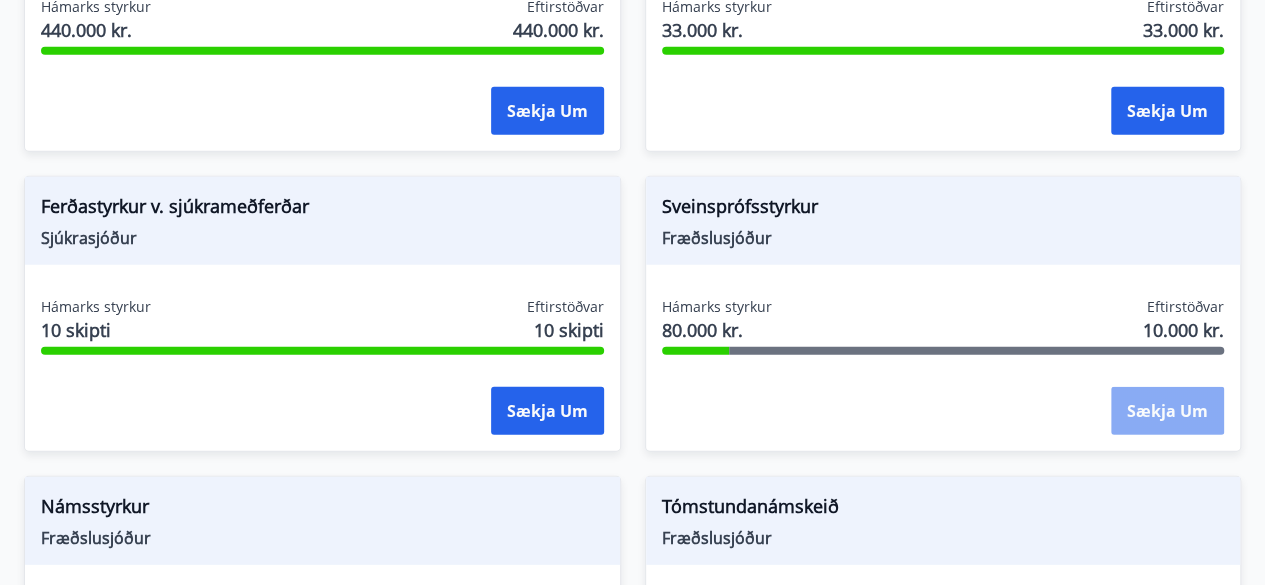 click on "Sækja um" at bounding box center [1167, 411] 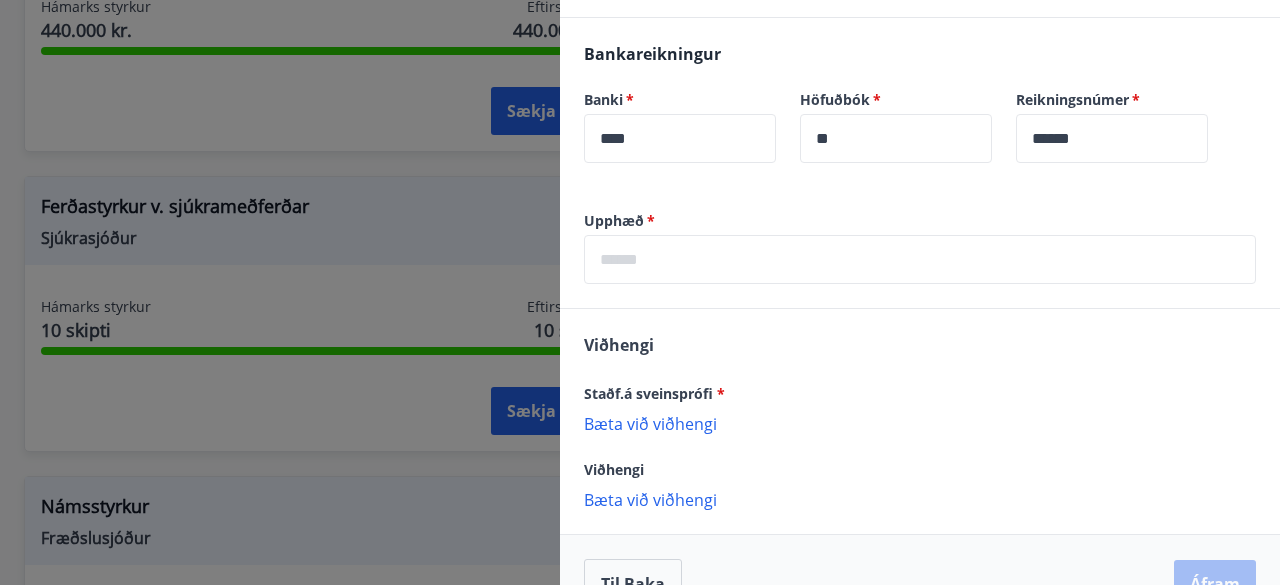 scroll, scrollTop: 650, scrollLeft: 0, axis: vertical 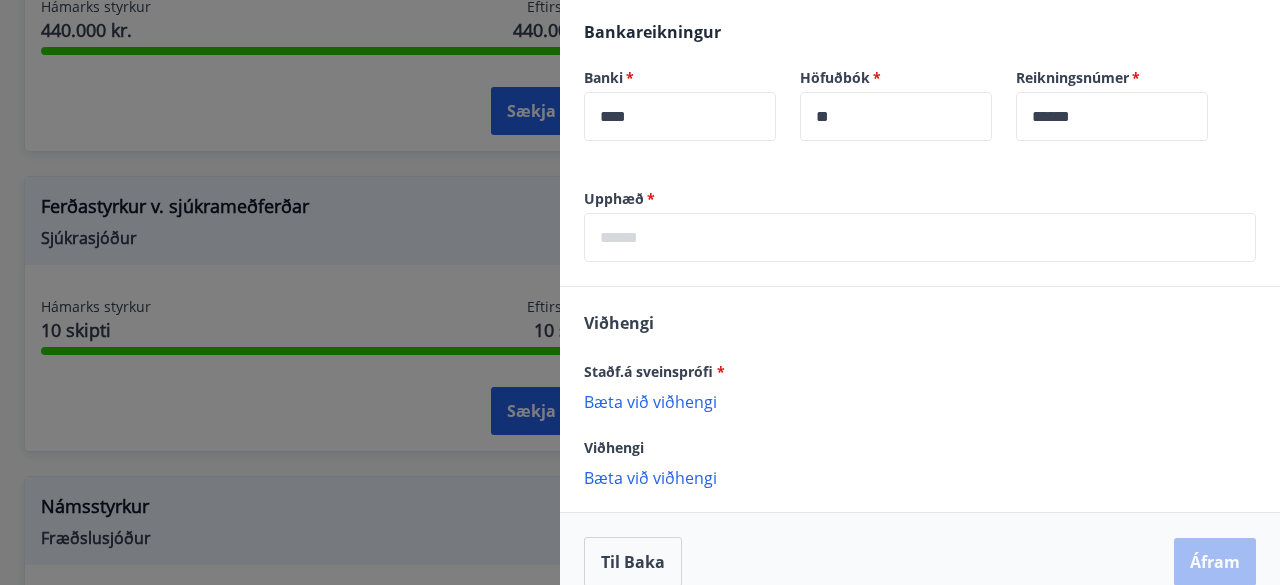 click on "Bæta við viðhengi" at bounding box center (920, 401) 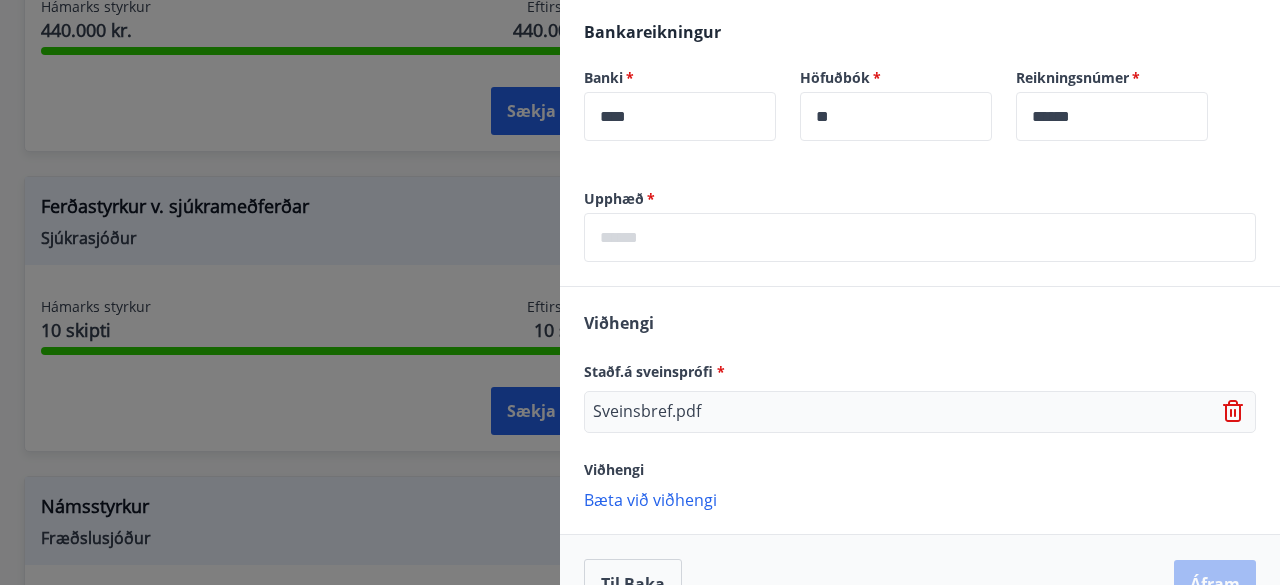 scroll, scrollTop: 672, scrollLeft: 0, axis: vertical 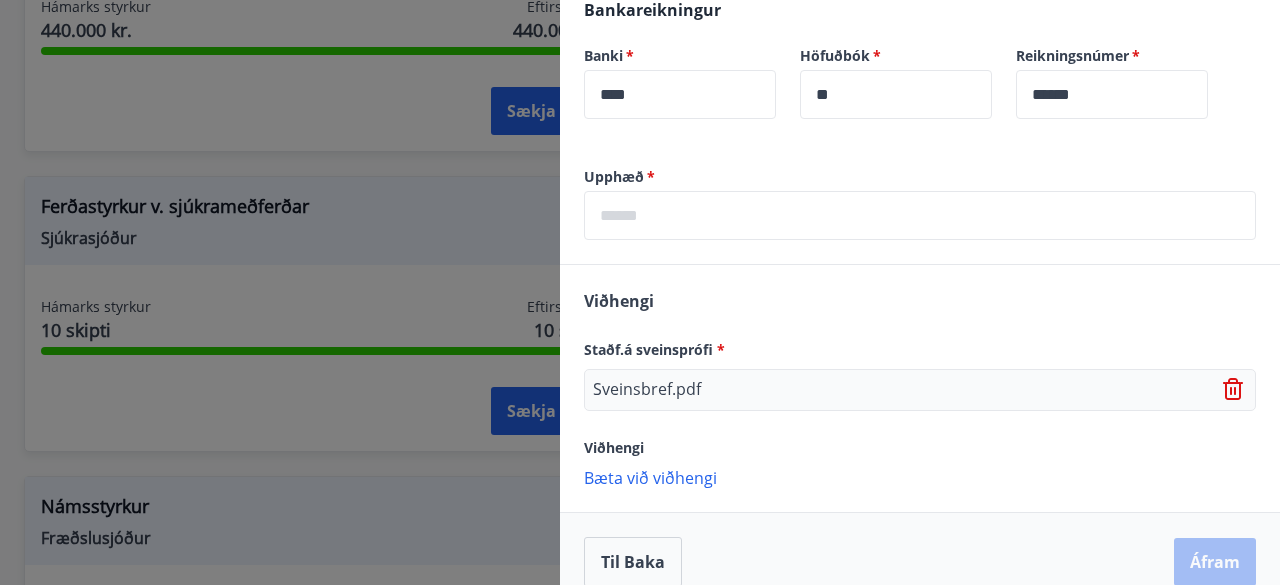 click on "Til baka Áfram" at bounding box center [920, 562] 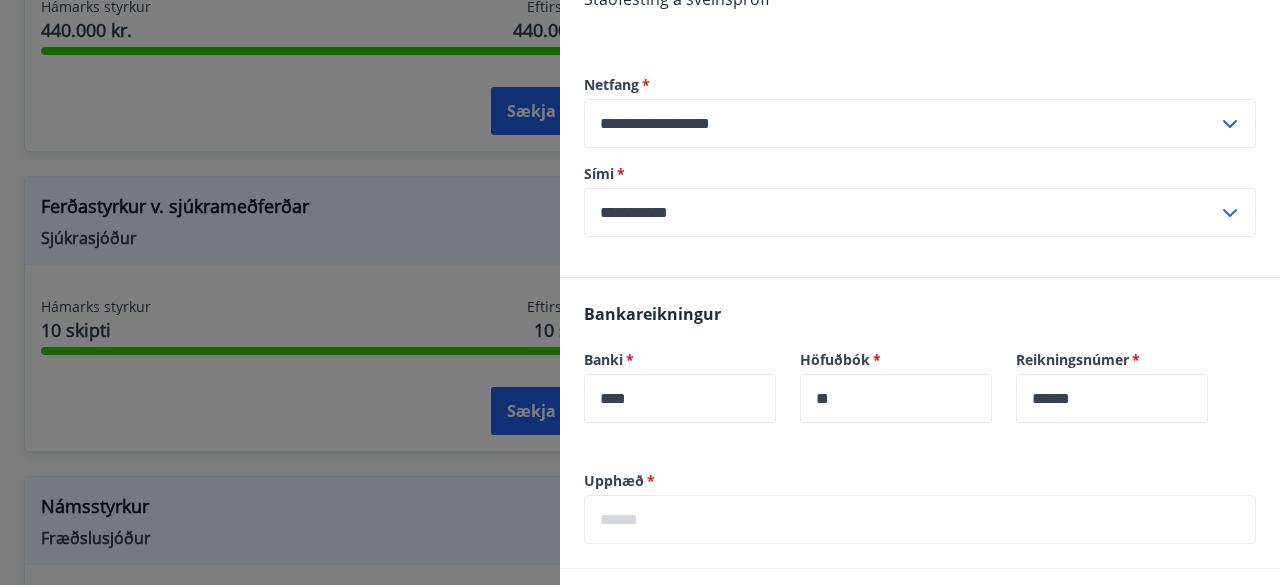 scroll, scrollTop: 400, scrollLeft: 0, axis: vertical 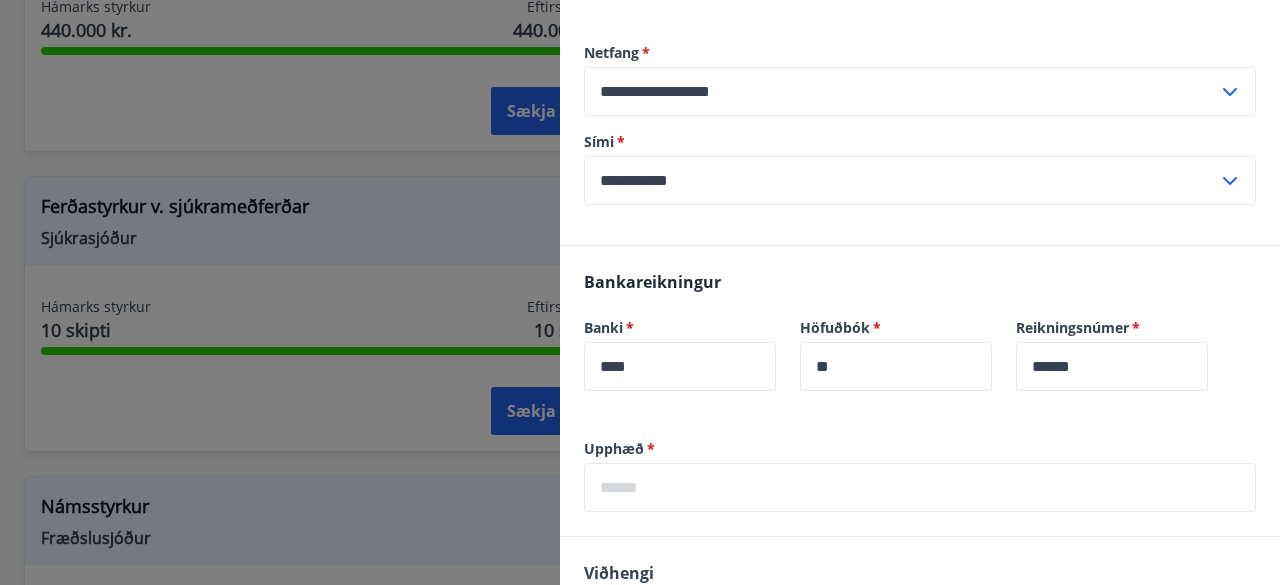 click at bounding box center (920, 487) 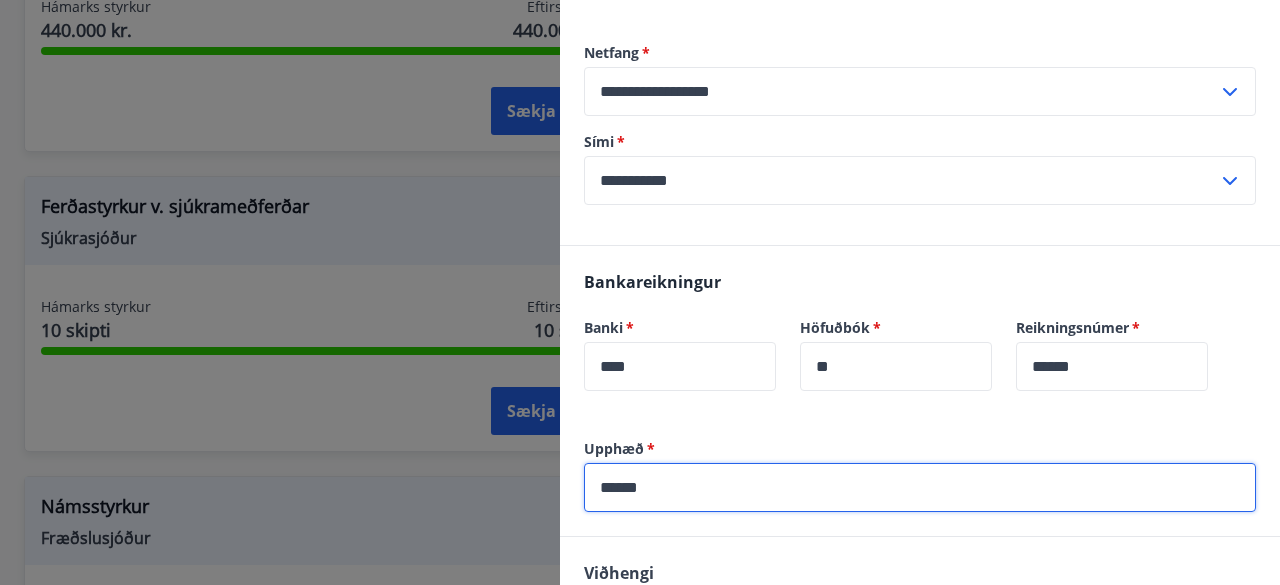 click on "Viðhengi Staðf.á sveinsprófi   * Sveinsbref.pdf Viðhengi Bæta við viðhengi {error_attachment_undefined}" at bounding box center [920, 660] 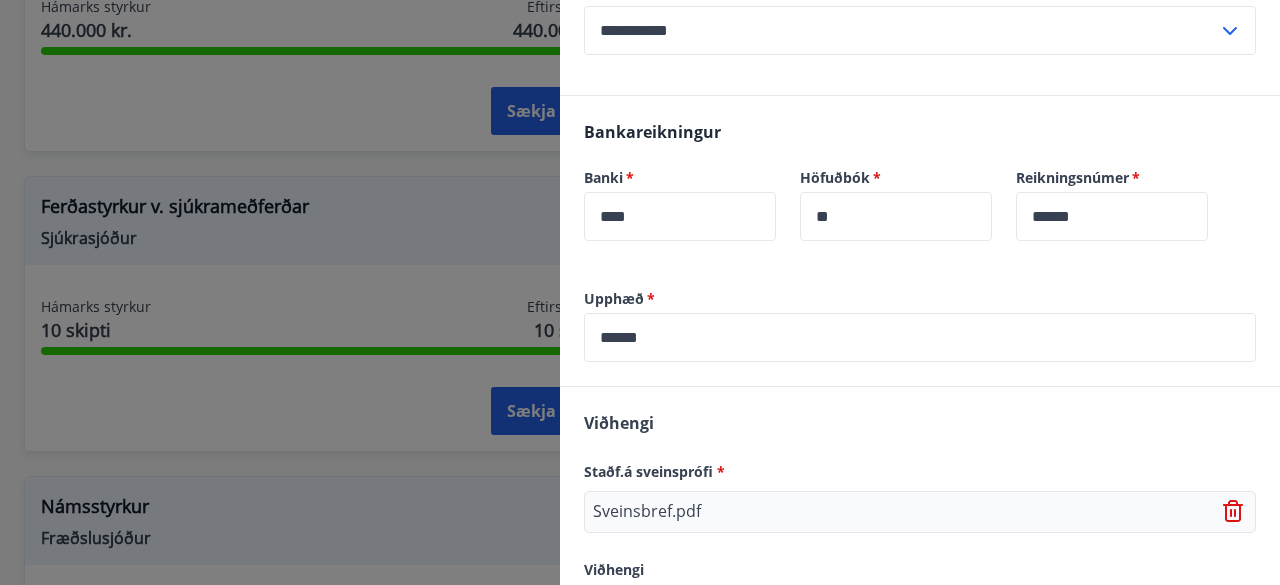 scroll, scrollTop: 672, scrollLeft: 0, axis: vertical 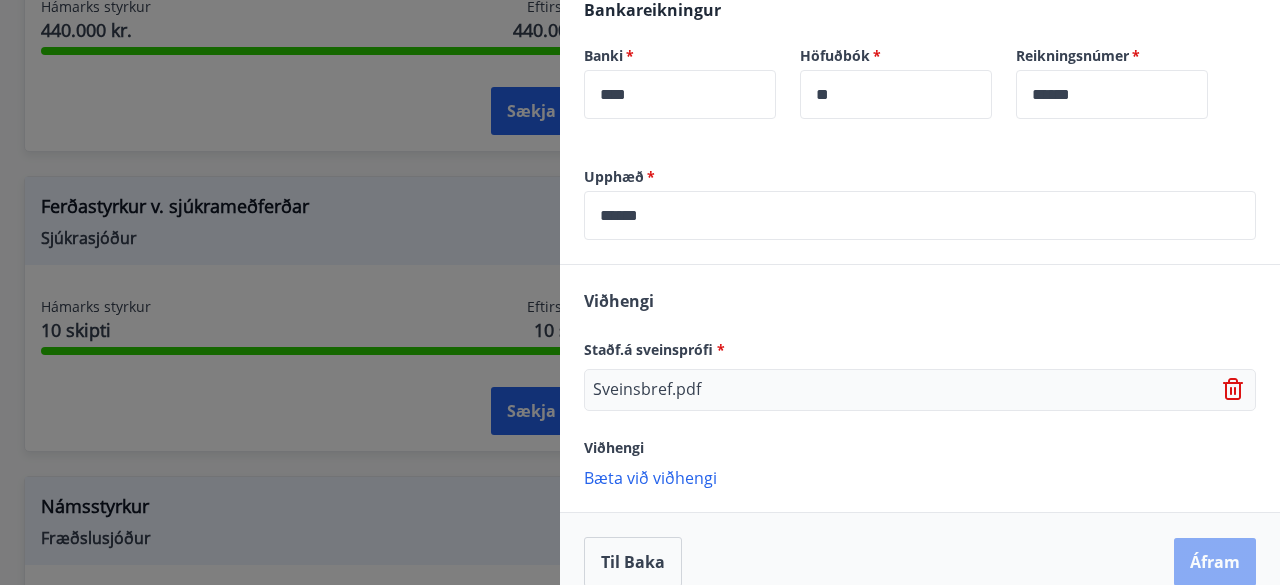 click on "Áfram" at bounding box center (1215, 562) 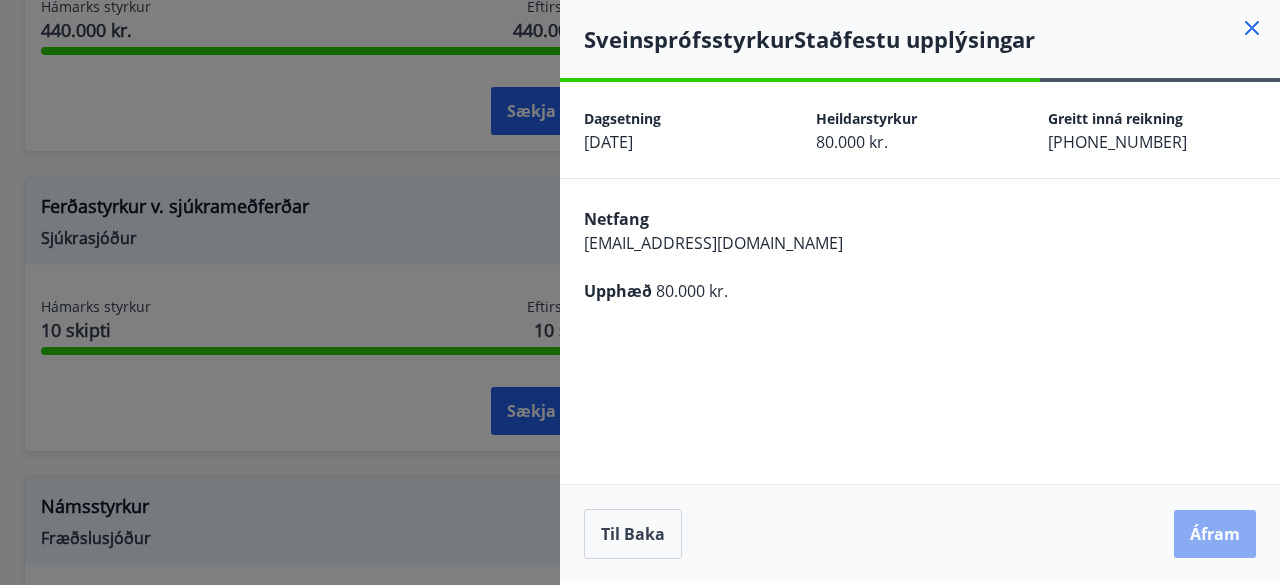click on "Áfram" at bounding box center (1215, 534) 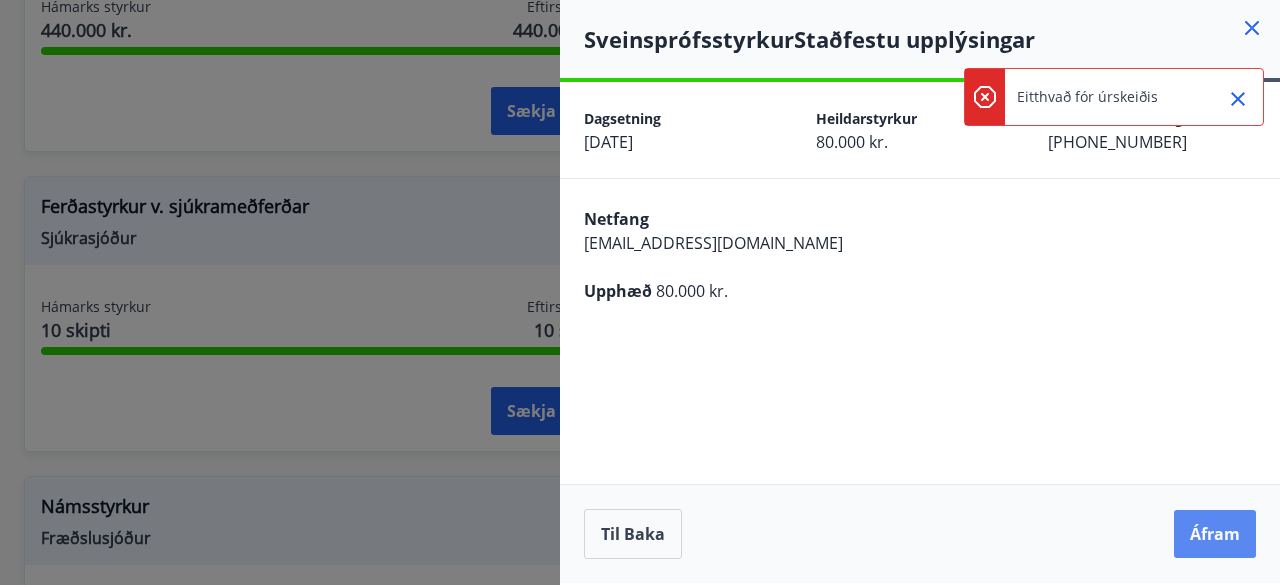 click on "Áfram" at bounding box center [1215, 534] 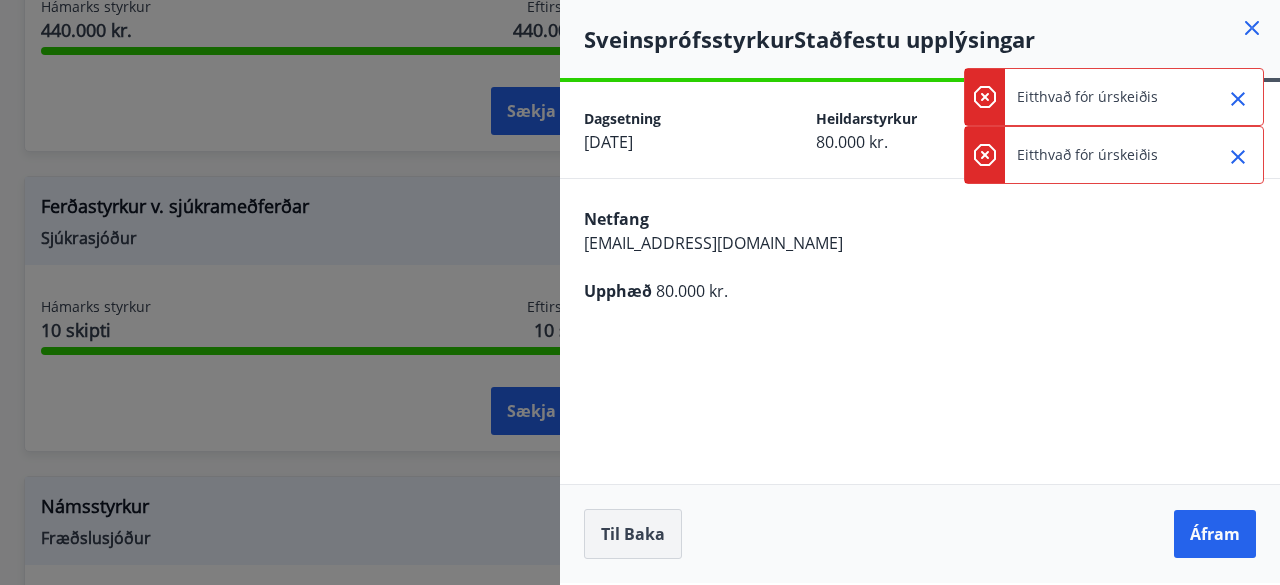 click on "Til baka" at bounding box center [633, 534] 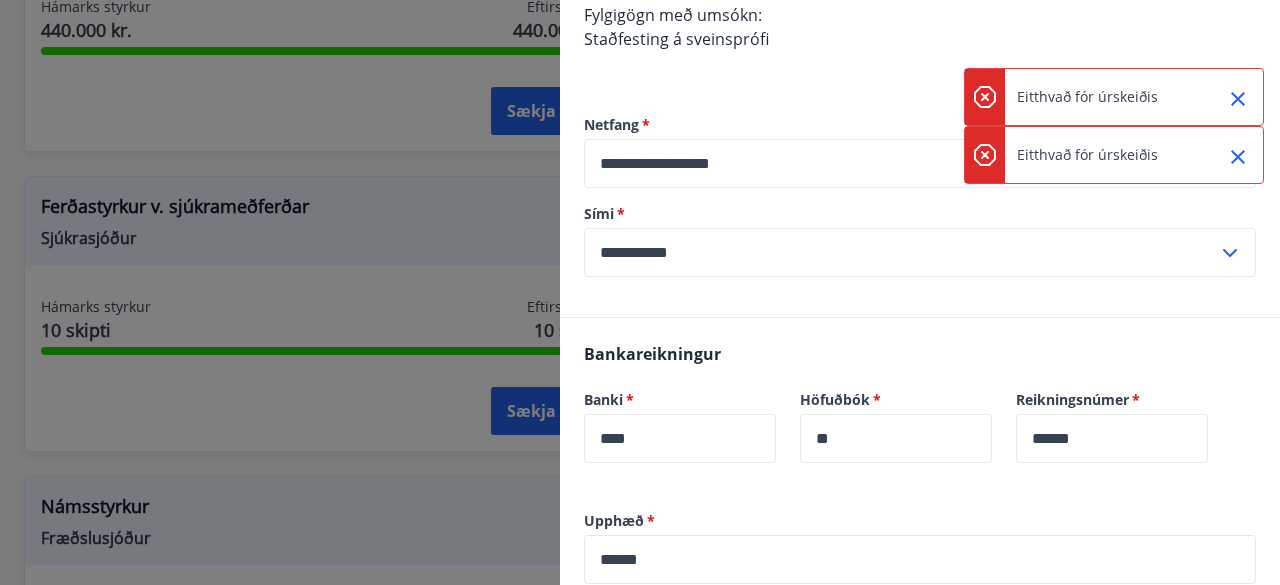 scroll, scrollTop: 400, scrollLeft: 0, axis: vertical 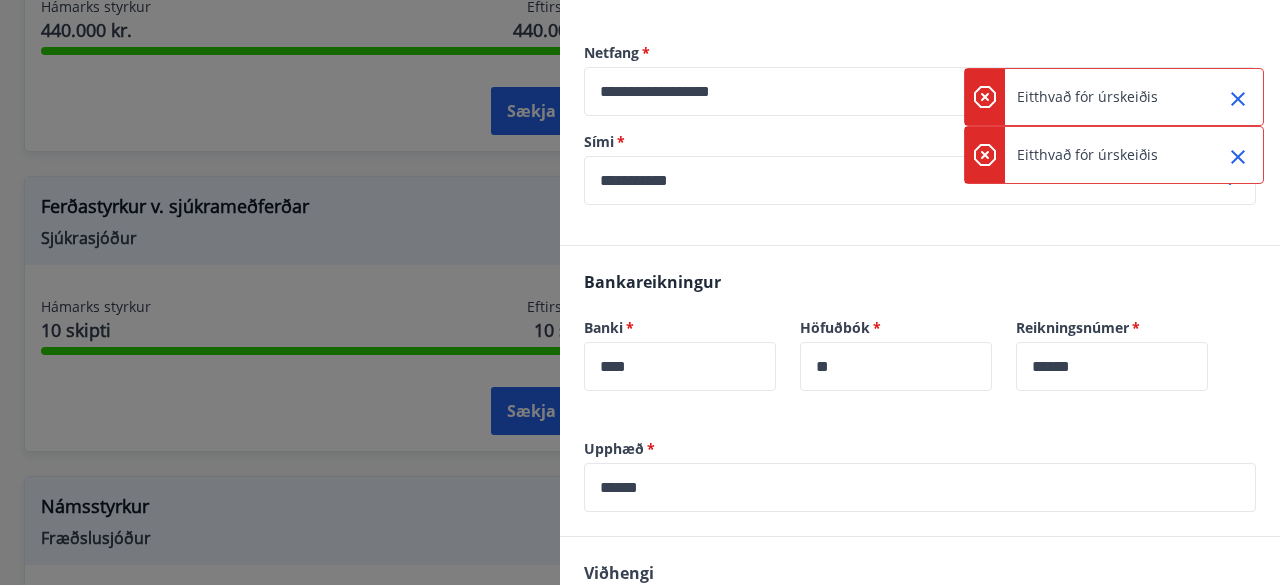 click on "*****" at bounding box center [920, 487] 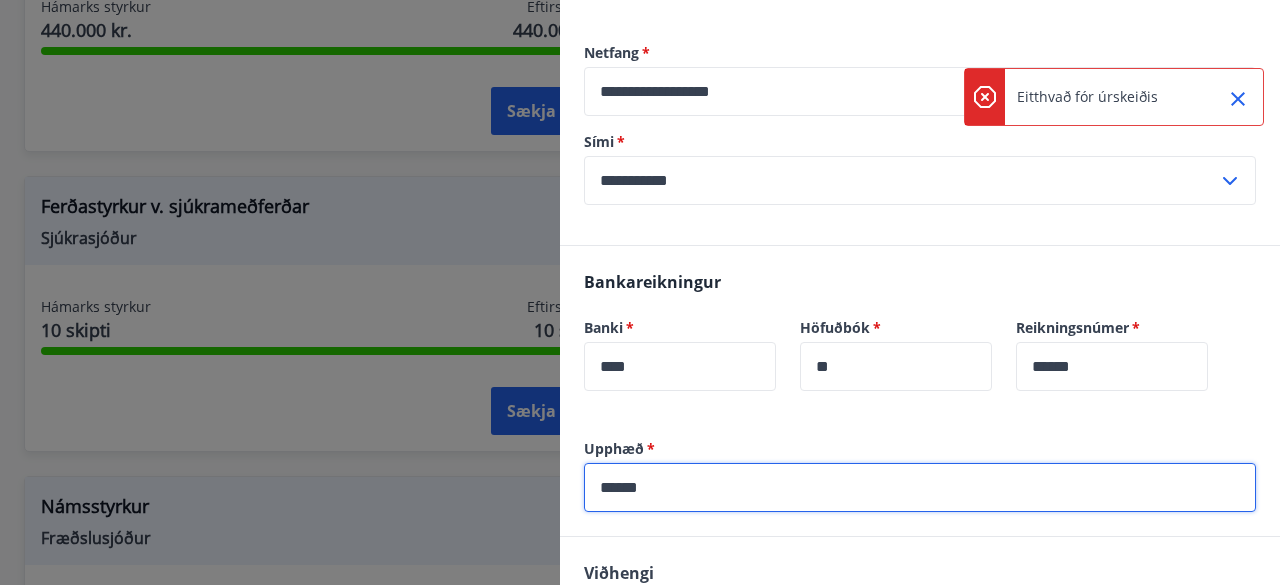 click on "Viðhengi Staðf.á sveinsprófi   * Sveinsbref.pdf Viðhengi Bæta við viðhengi {error_attachment_undefined}" at bounding box center [920, 660] 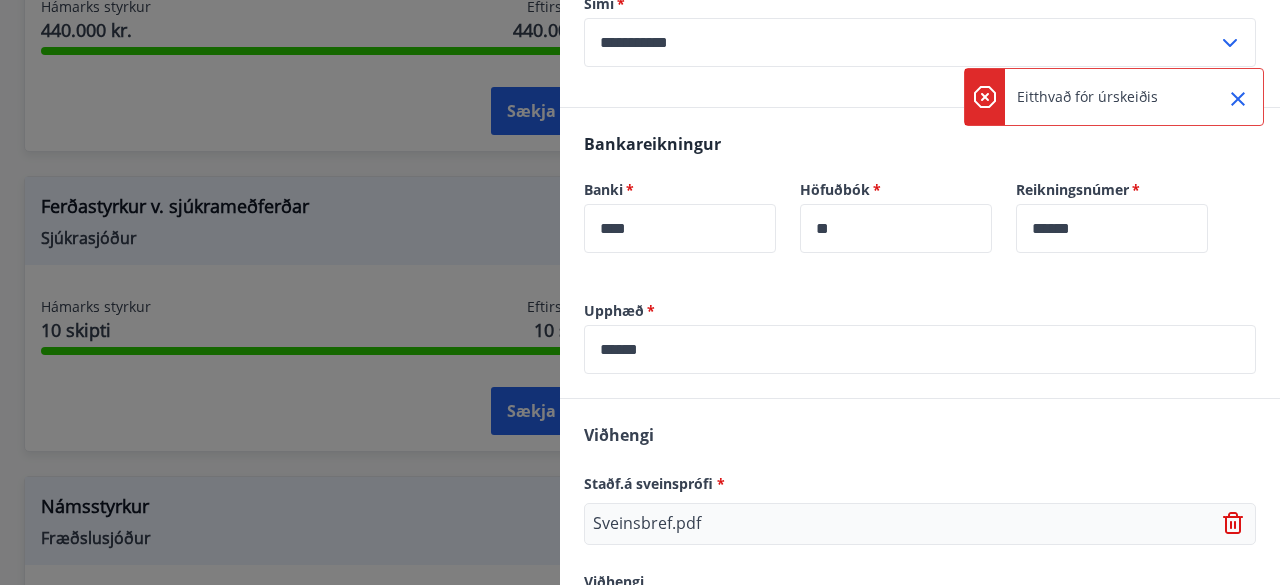 scroll, scrollTop: 672, scrollLeft: 0, axis: vertical 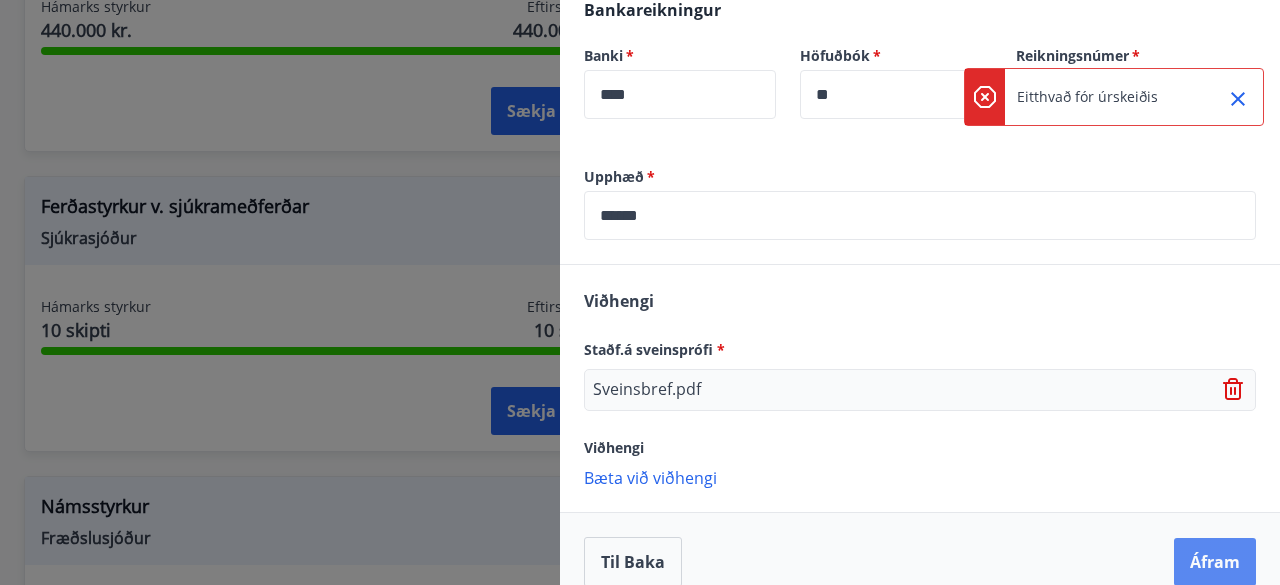 click on "Áfram" at bounding box center (1215, 562) 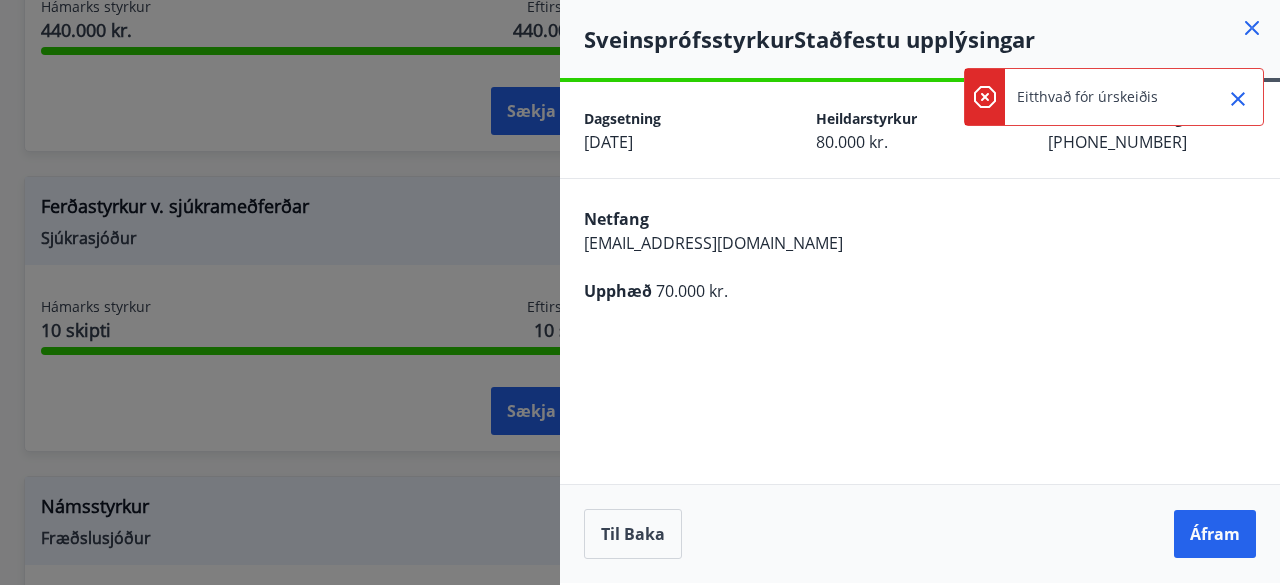 scroll, scrollTop: 0, scrollLeft: 0, axis: both 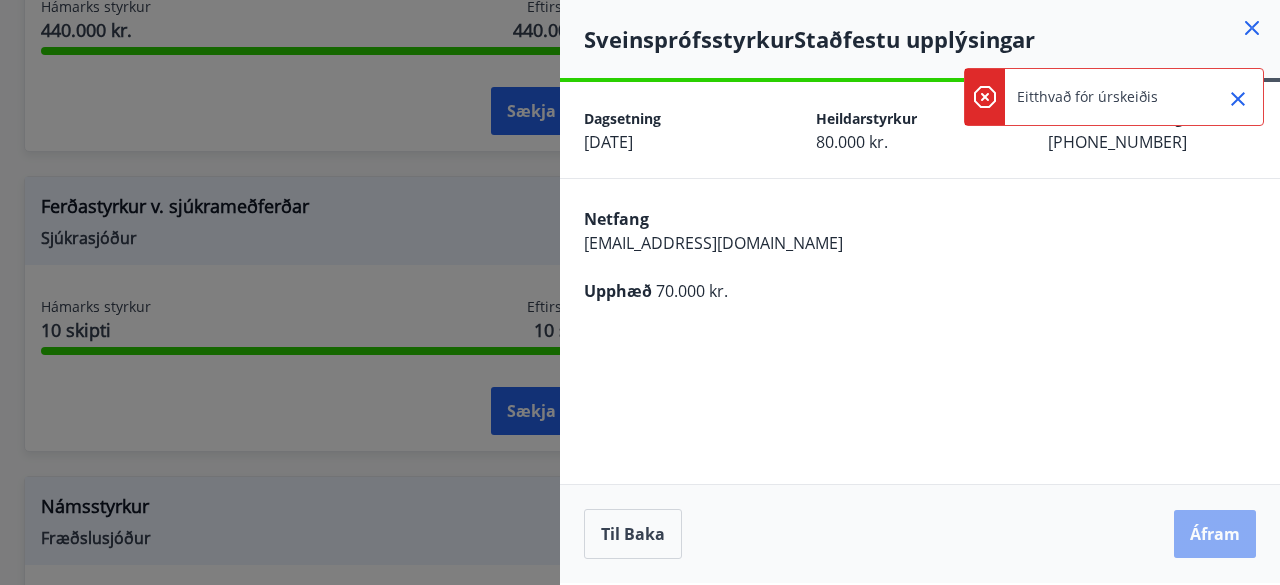 click on "Áfram" at bounding box center [1215, 534] 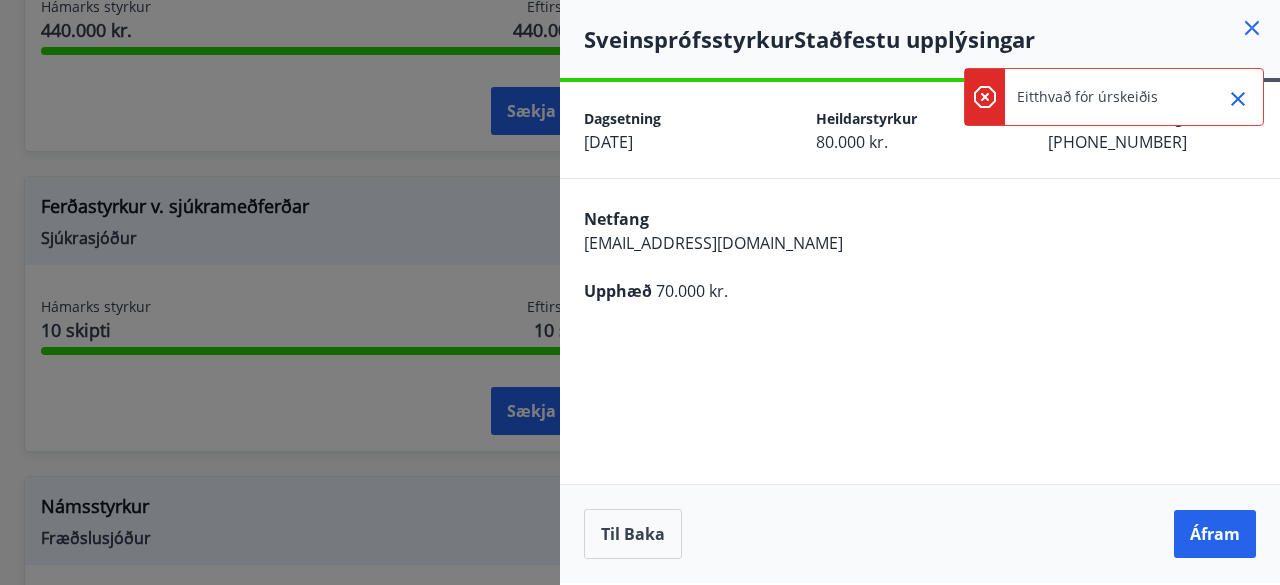 click on "70.000 kr." at bounding box center (692, 291) 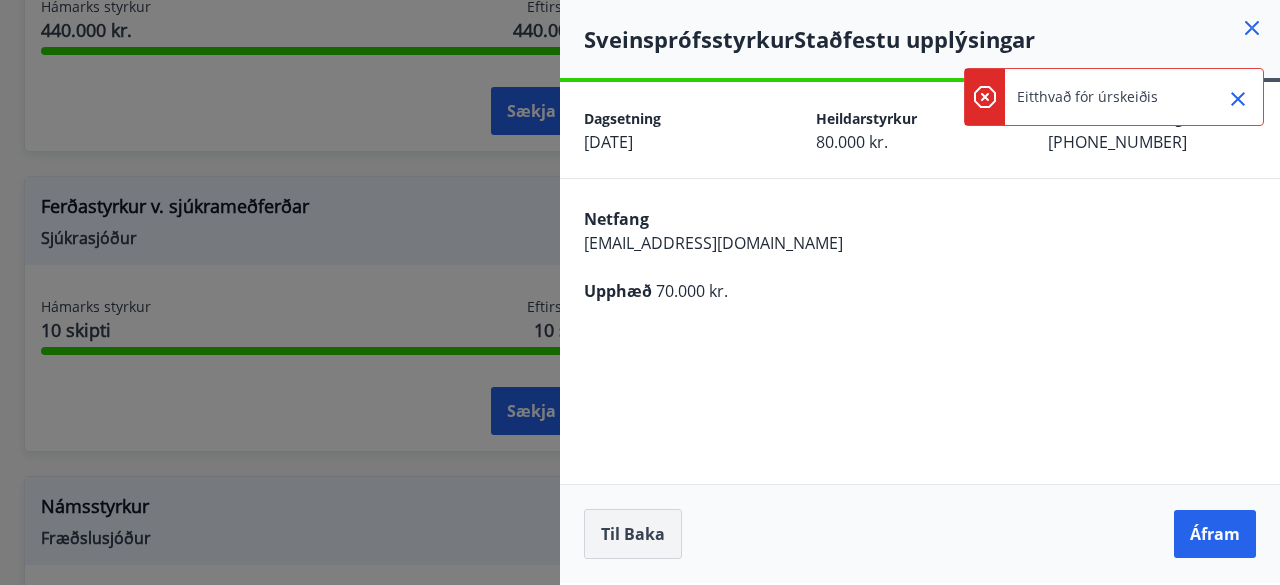 click on "Til baka" at bounding box center [633, 534] 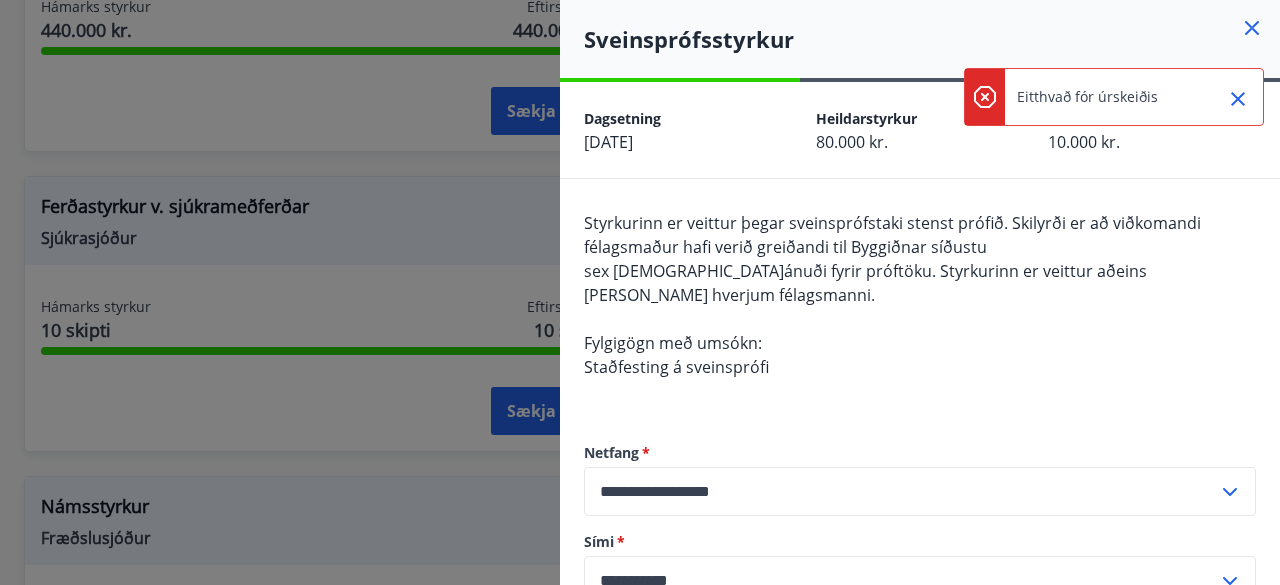 scroll, scrollTop: 400, scrollLeft: 0, axis: vertical 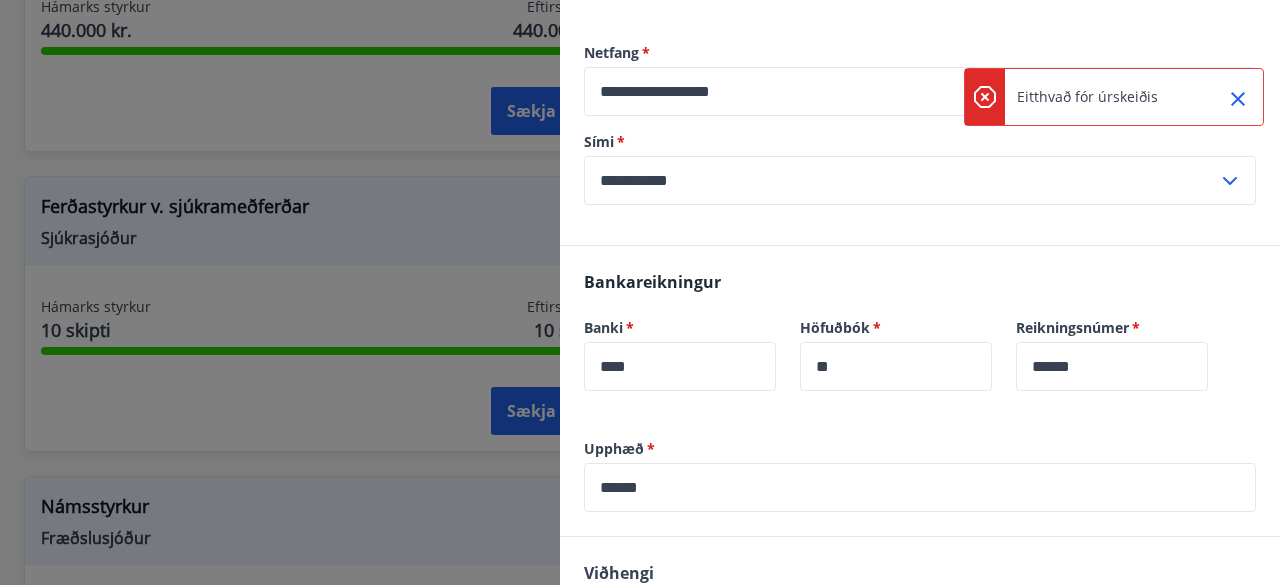 click on "*****" at bounding box center [920, 487] 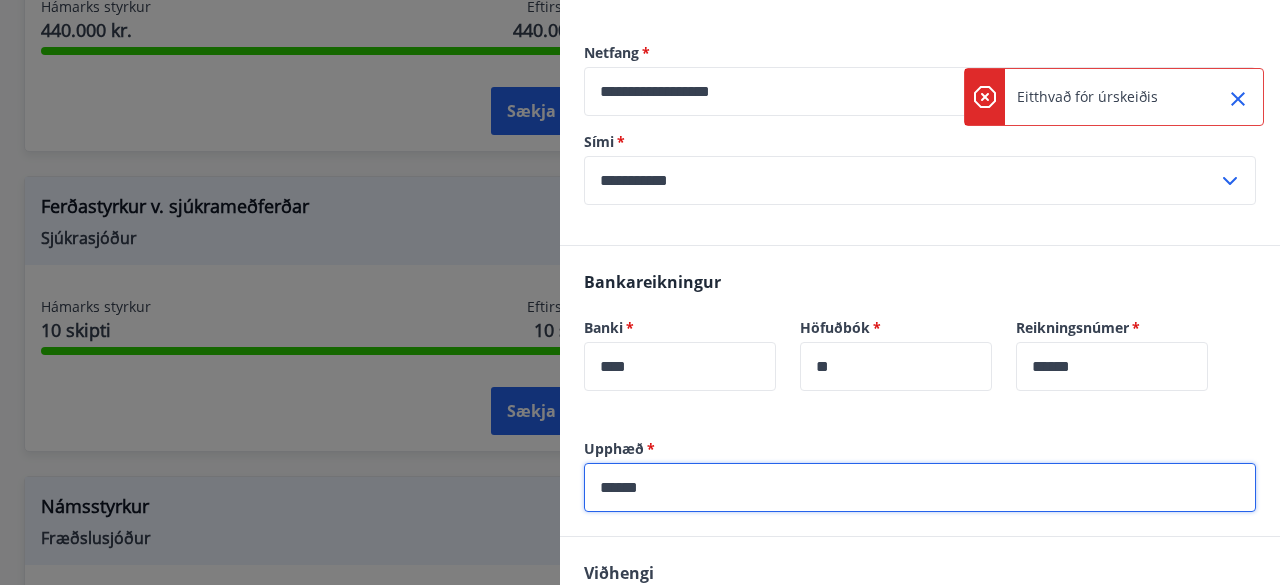 type on "*****" 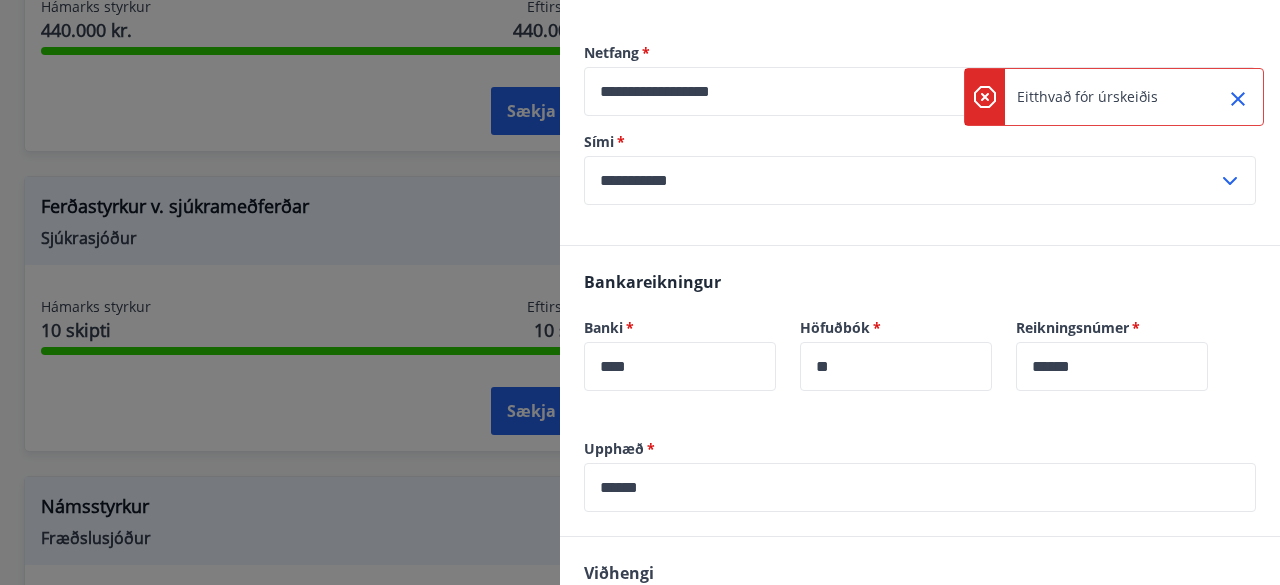 scroll, scrollTop: 672, scrollLeft: 0, axis: vertical 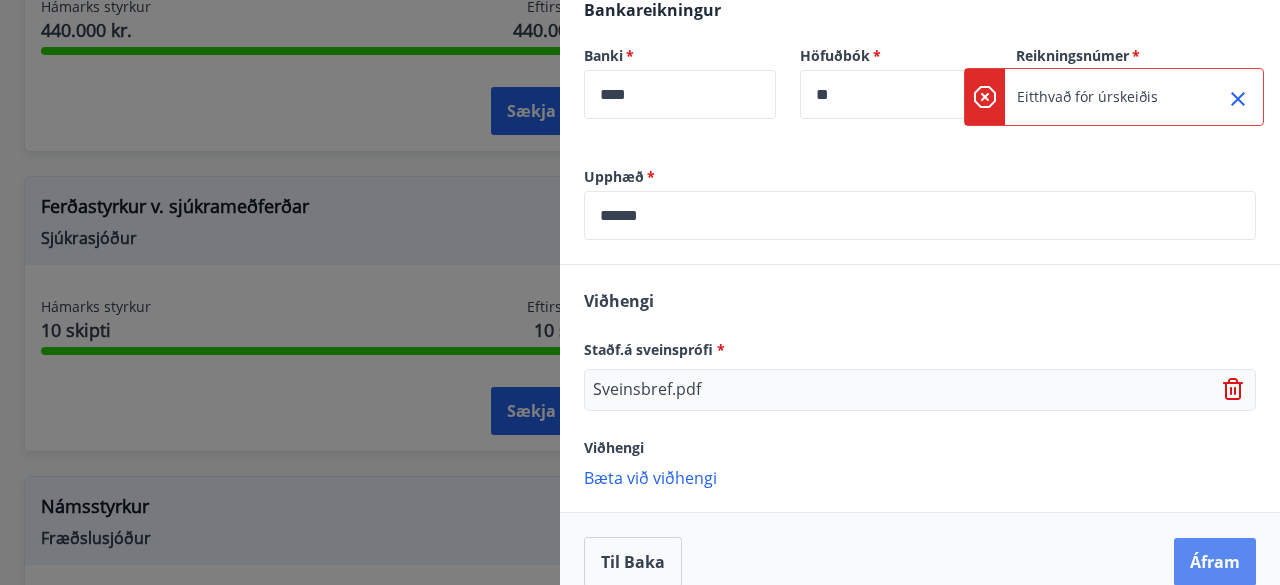 click on "Áfram" at bounding box center [1215, 562] 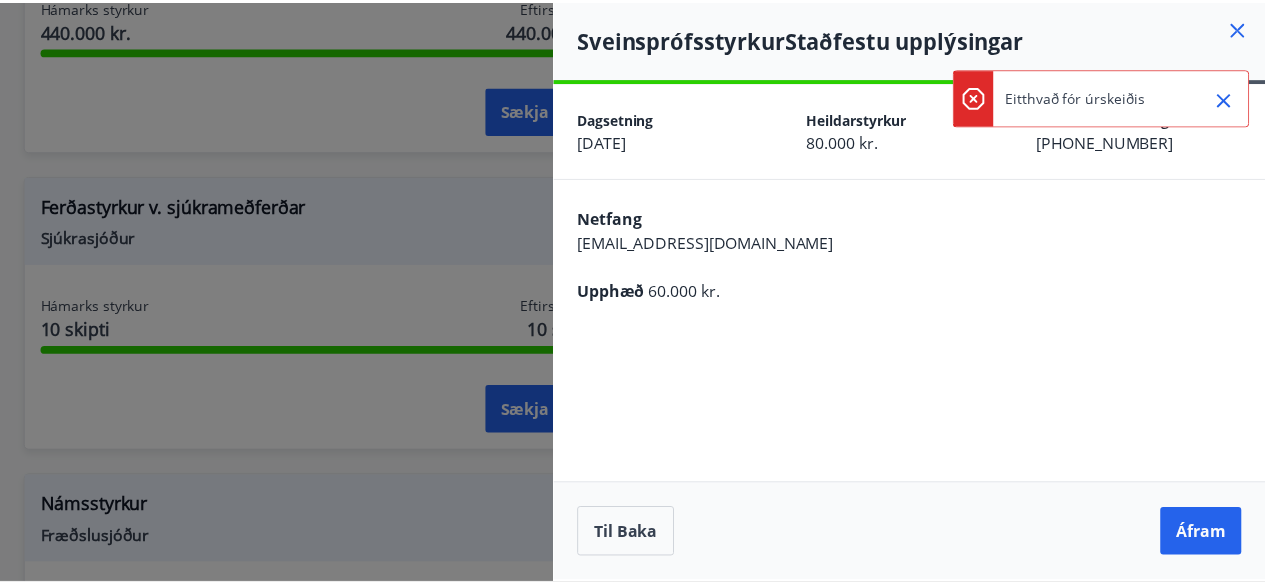 scroll, scrollTop: 0, scrollLeft: 0, axis: both 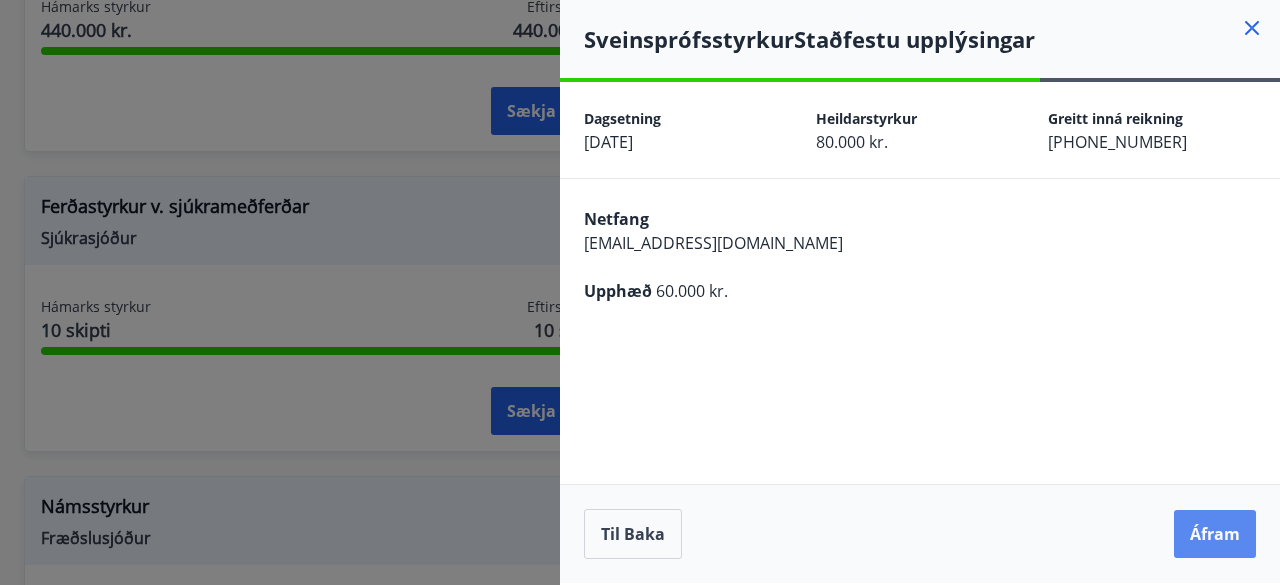 click on "Áfram" at bounding box center (1215, 534) 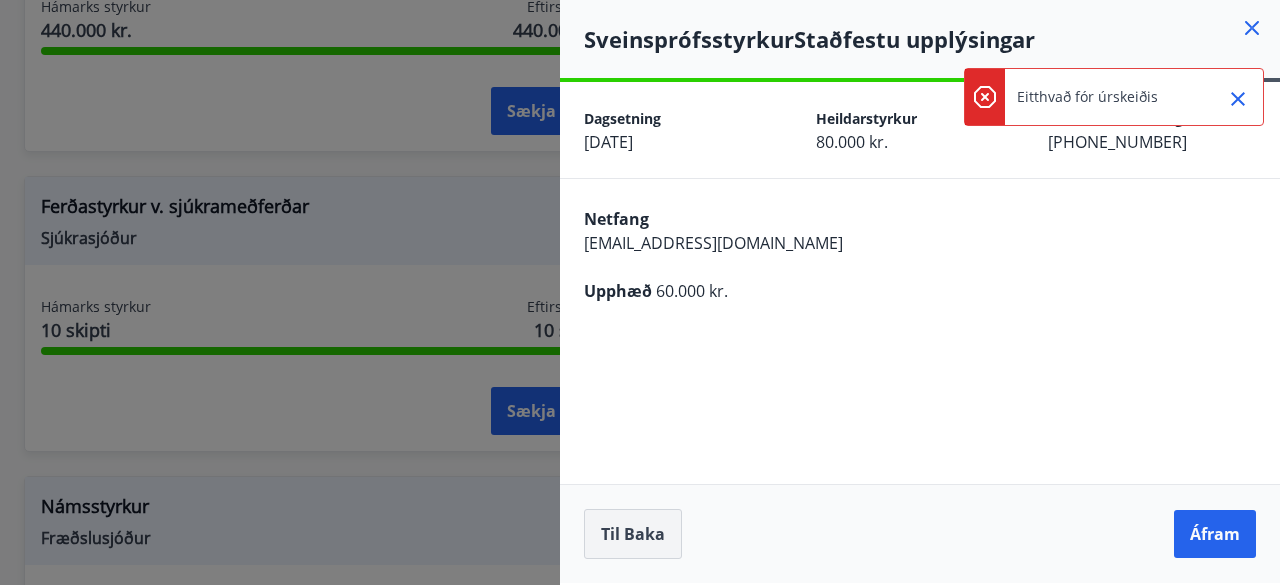 click on "Til baka" at bounding box center [633, 534] 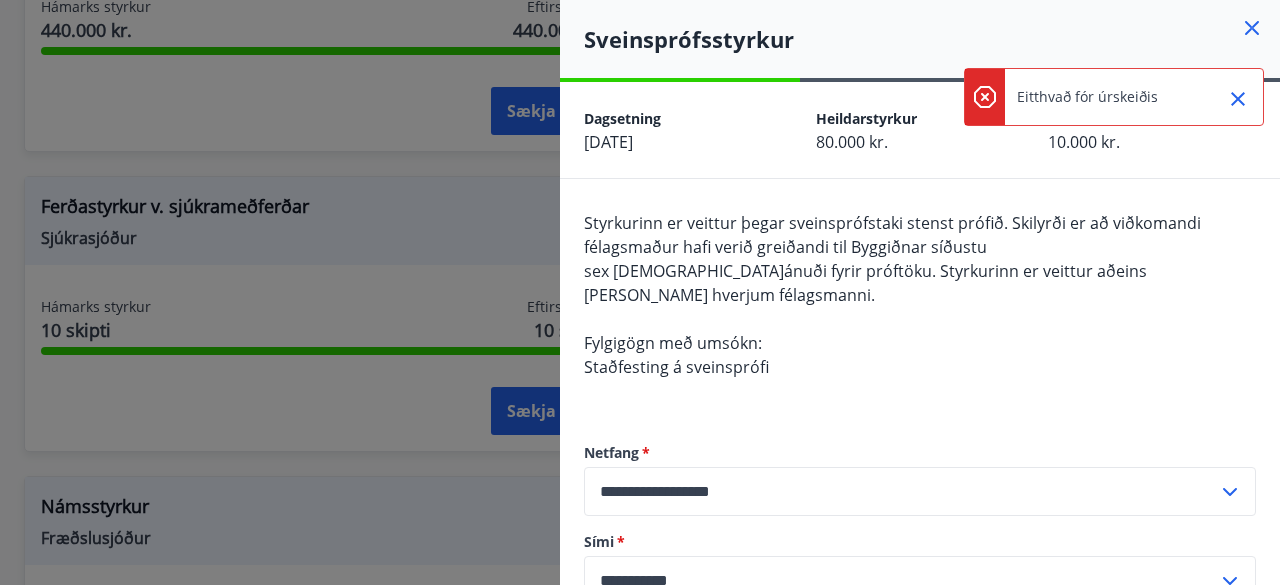 click 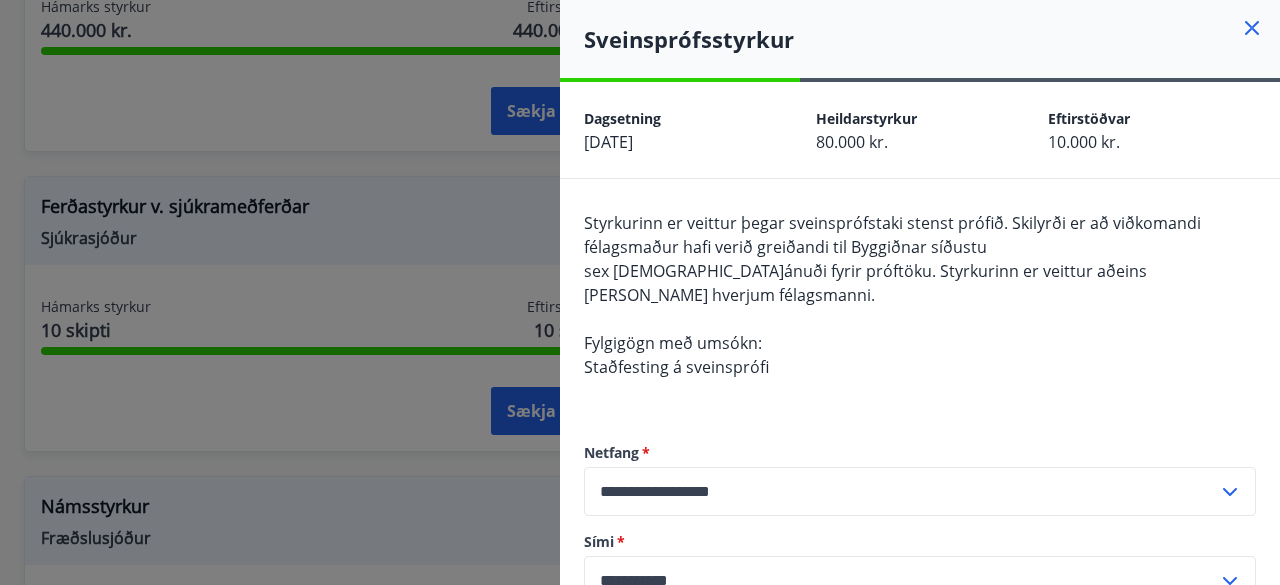 click 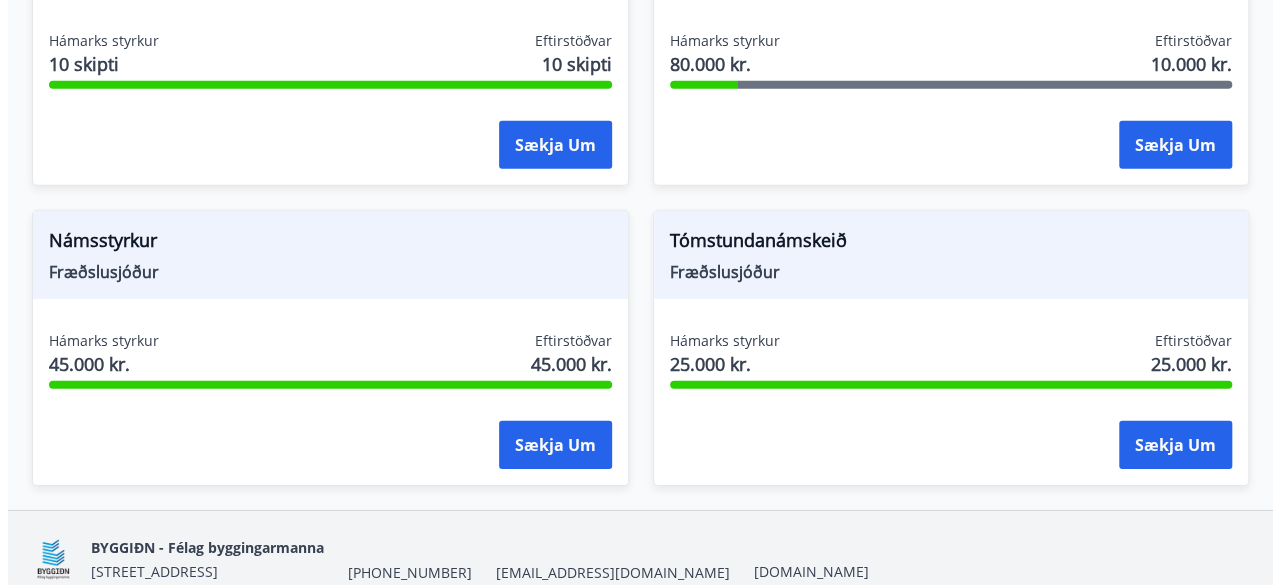 scroll, scrollTop: 2952, scrollLeft: 0, axis: vertical 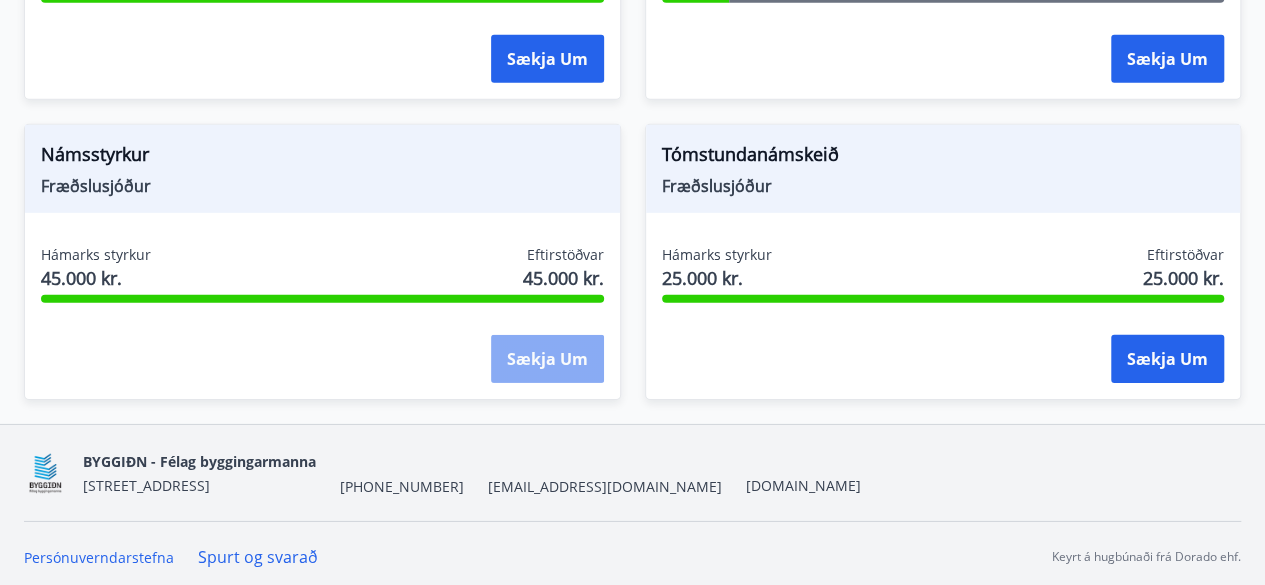click on "Sækja um" at bounding box center [547, 359] 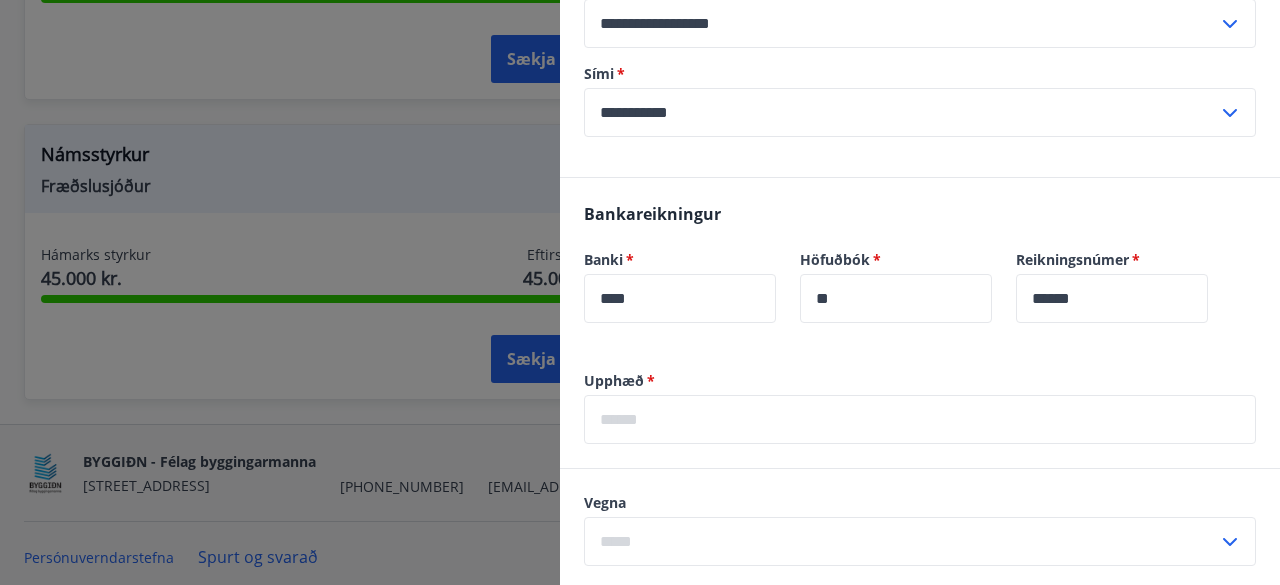 scroll, scrollTop: 500, scrollLeft: 0, axis: vertical 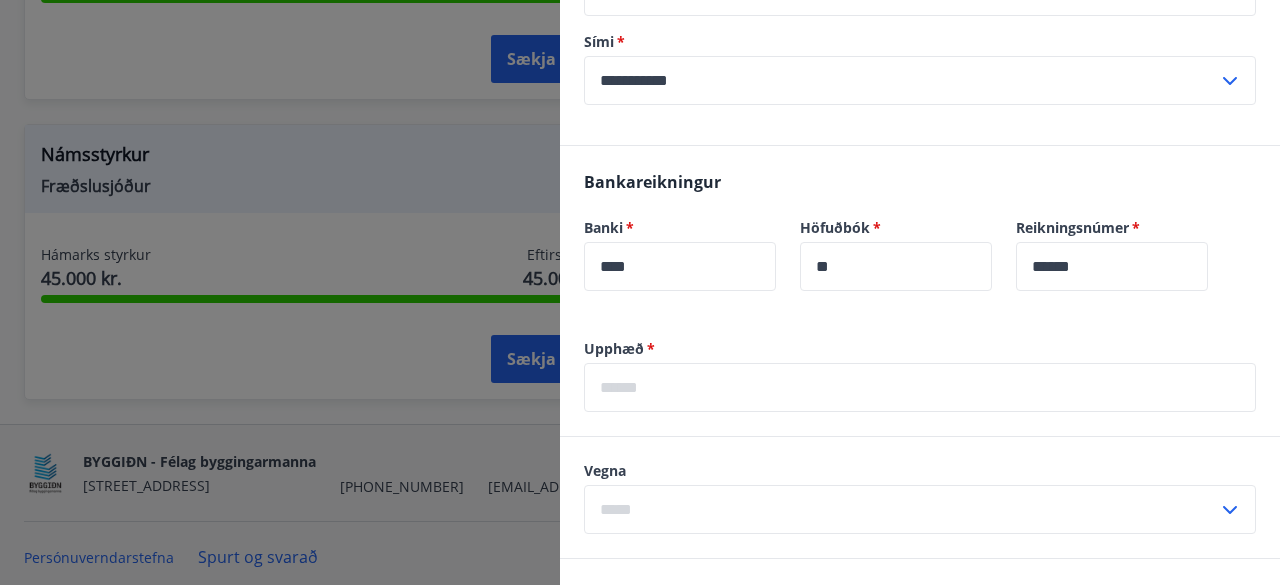 click at bounding box center (920, 387) 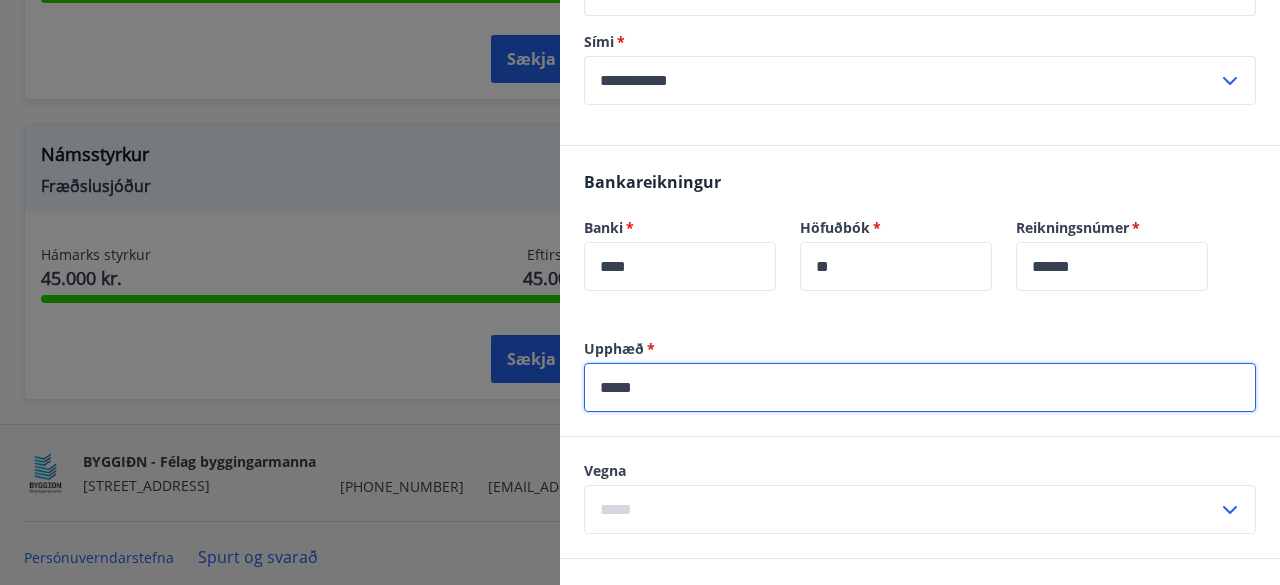 type on "*****" 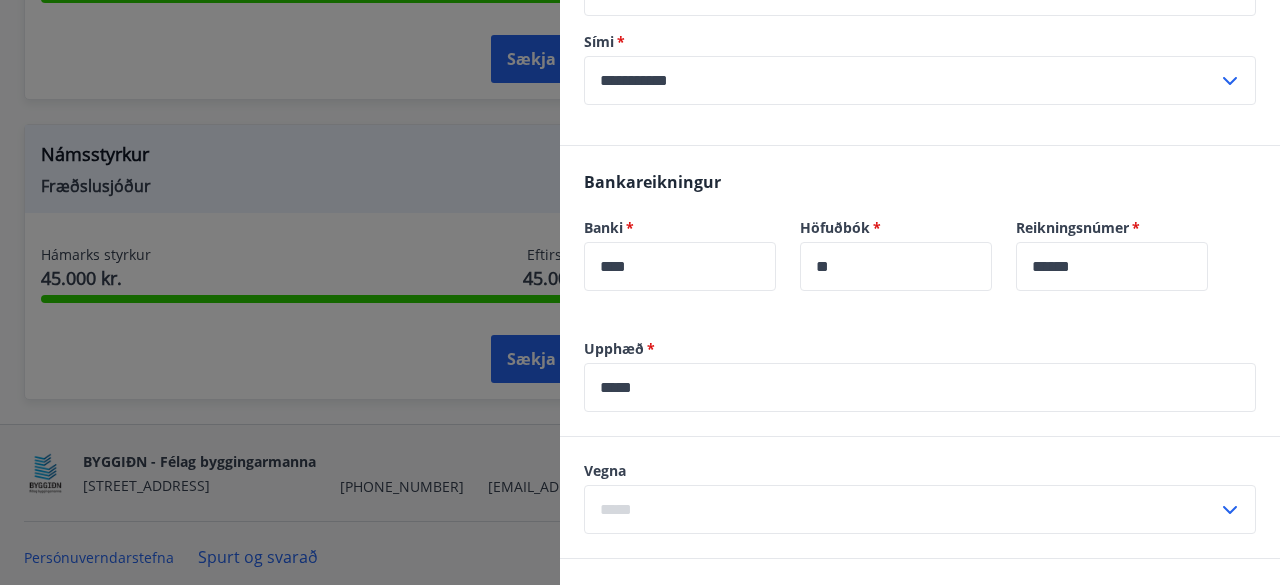 click on "Upphæð   * ***** ​" at bounding box center [920, 387] 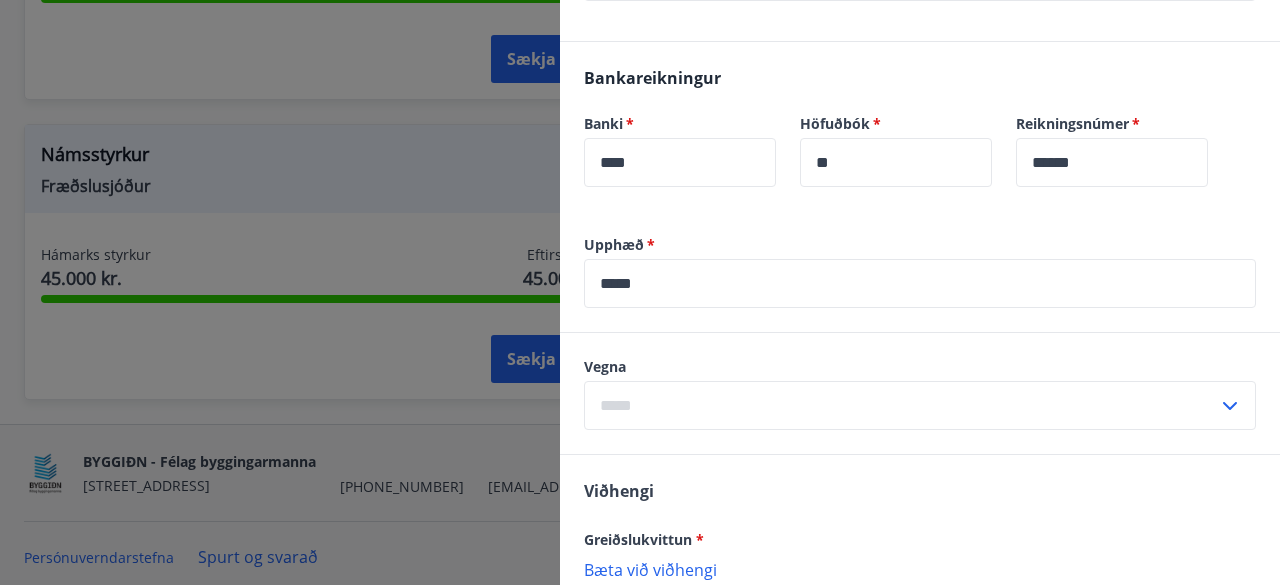 scroll, scrollTop: 700, scrollLeft: 0, axis: vertical 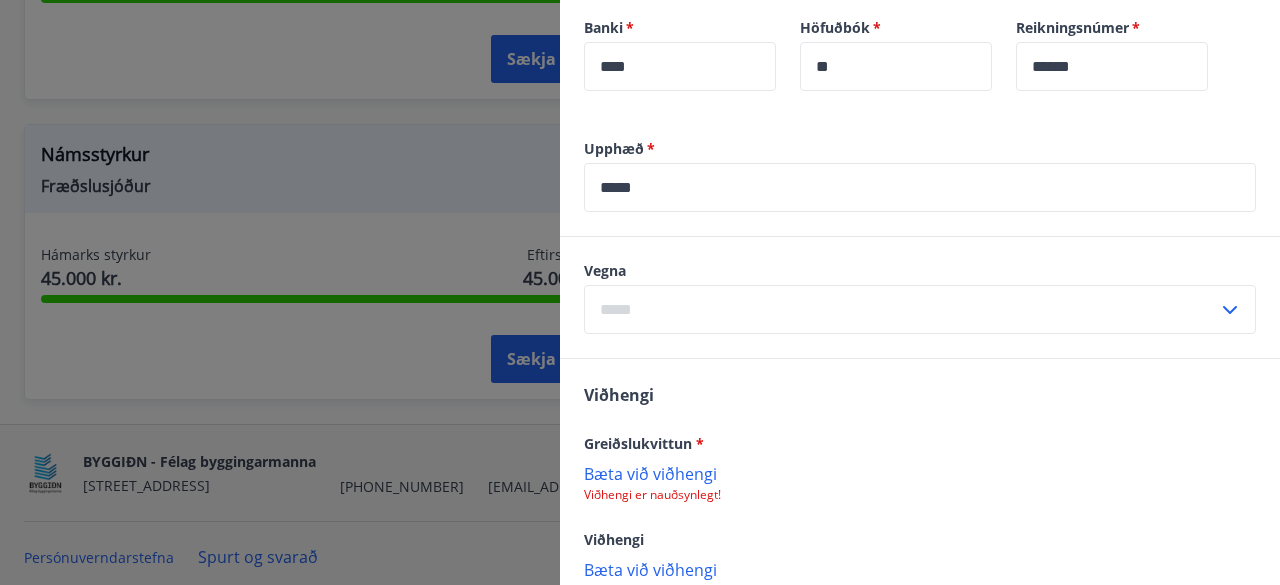 click at bounding box center (901, 309) 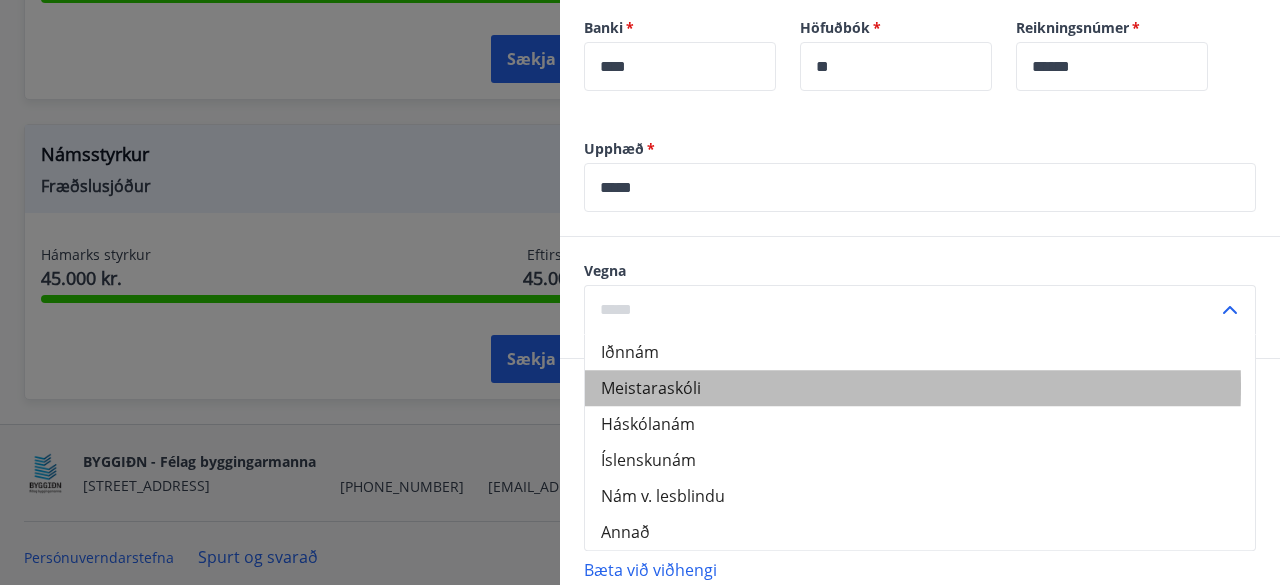 click on "Meistaraskóli" at bounding box center (920, 388) 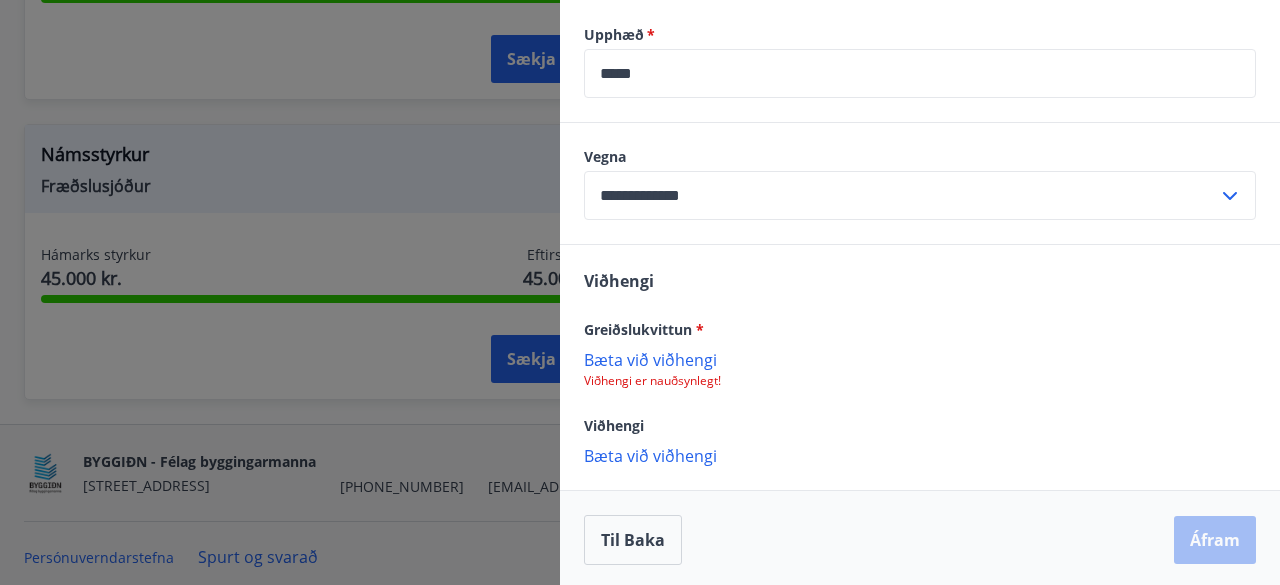 scroll, scrollTop: 816, scrollLeft: 0, axis: vertical 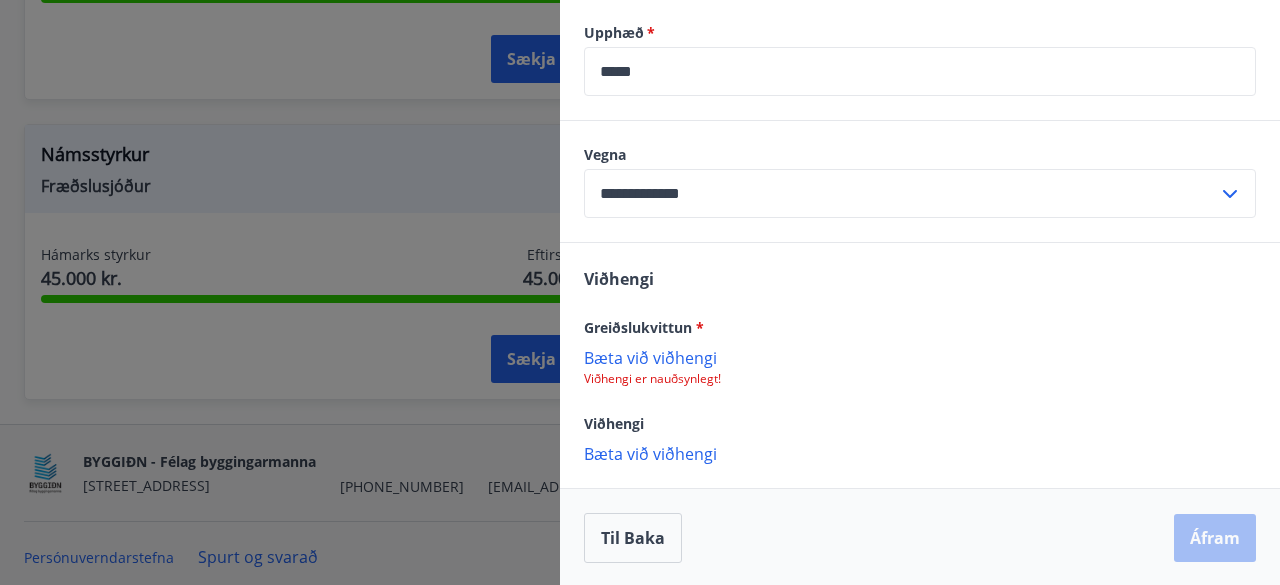 click on "Bæta við viðhengi" at bounding box center [920, 357] 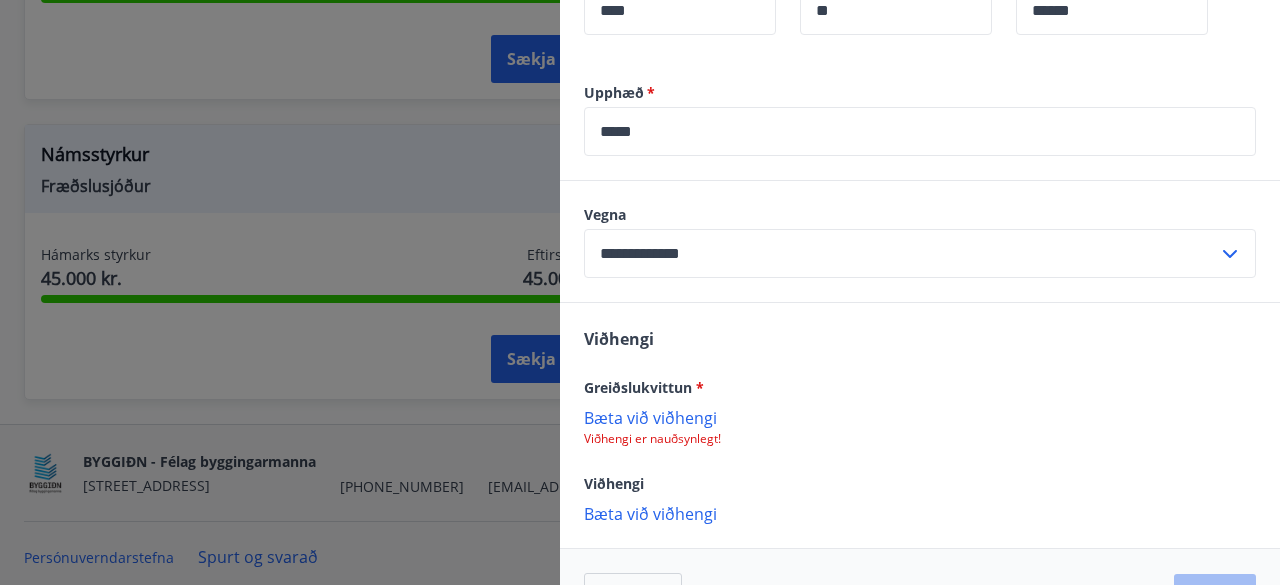 scroll, scrollTop: 716, scrollLeft: 0, axis: vertical 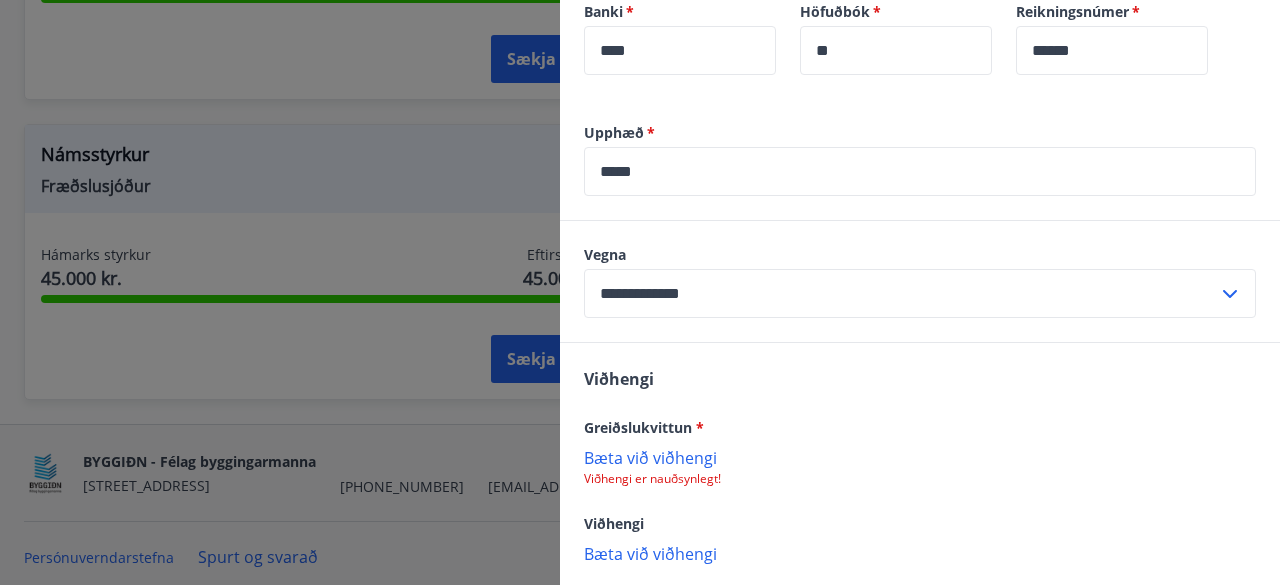 click on "**********" at bounding box center (901, 293) 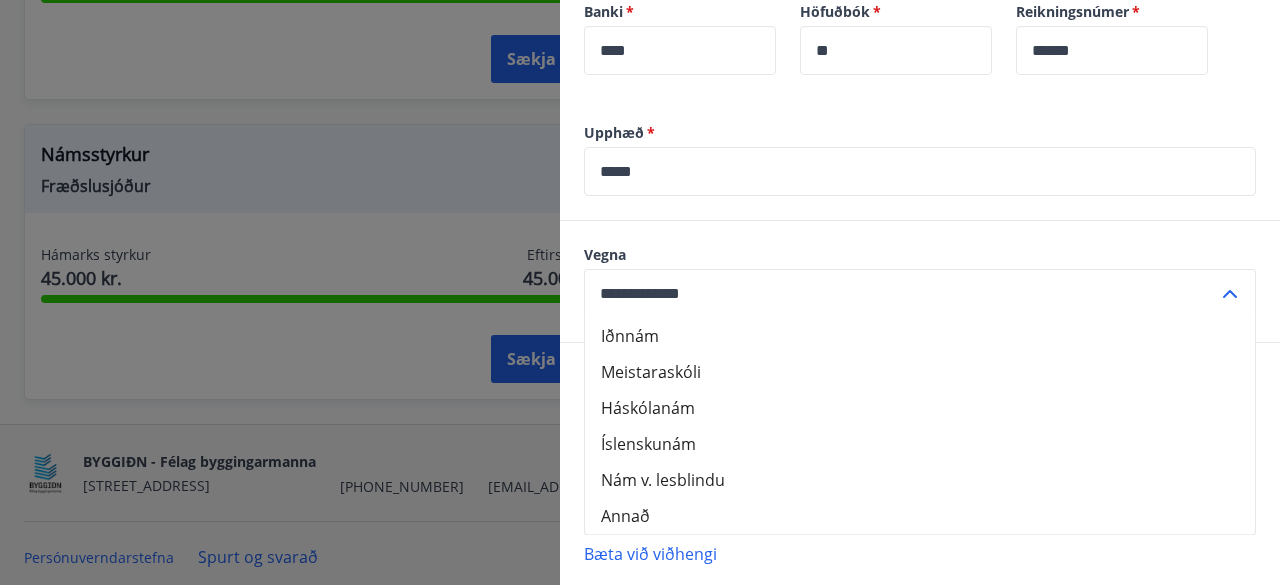 click on "**********" at bounding box center (901, 293) 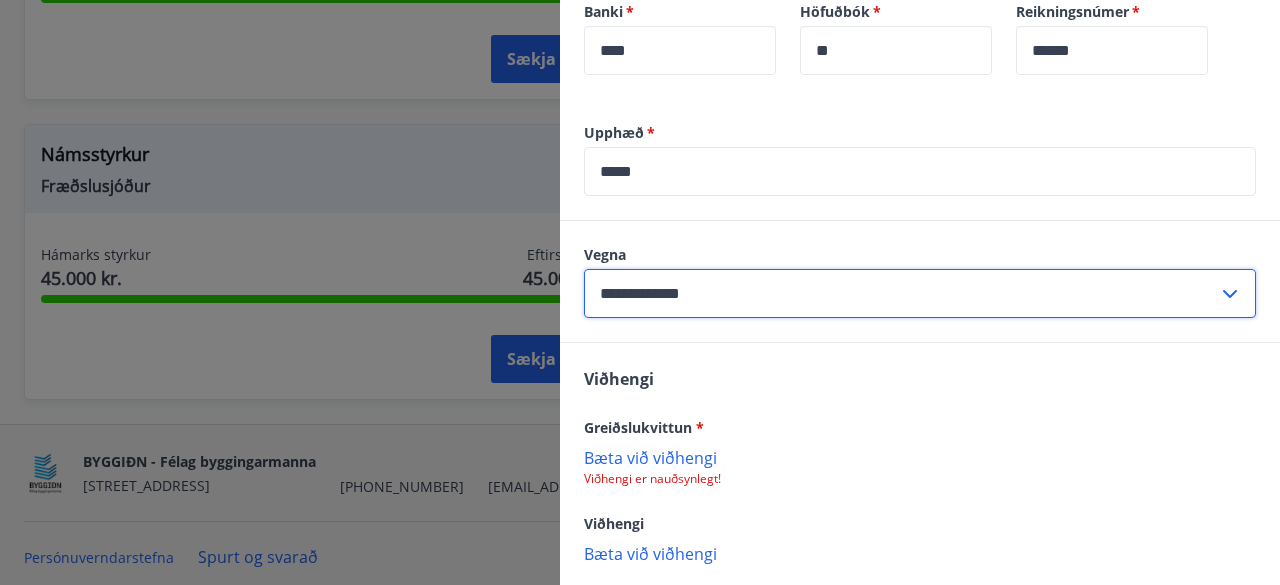 click on "**********" at bounding box center (920, 281) 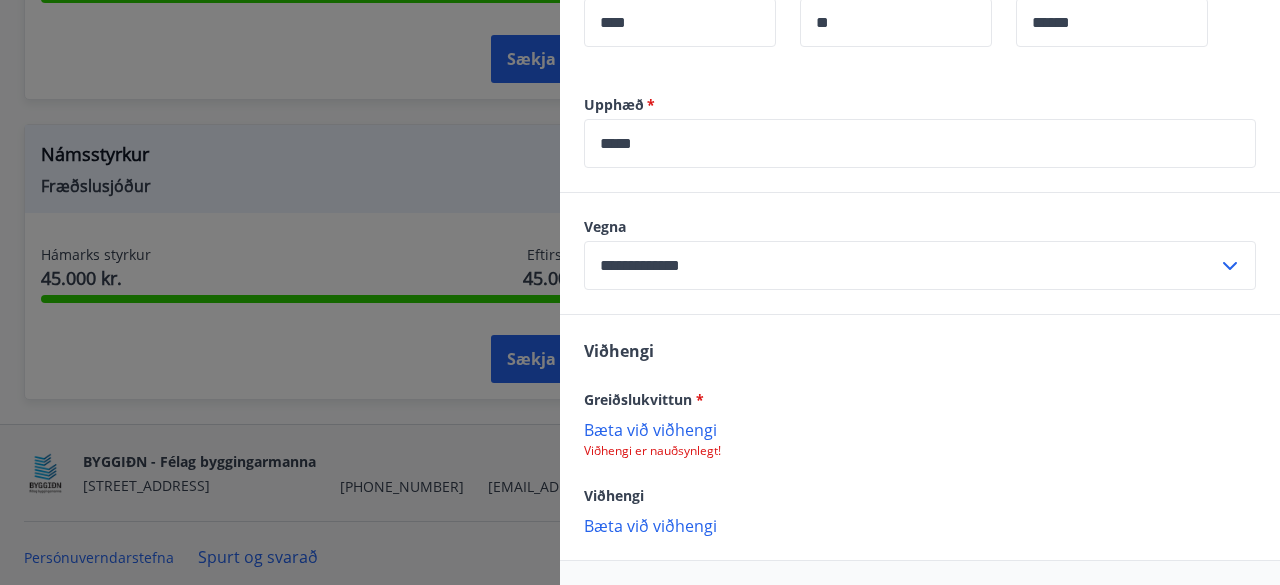 scroll, scrollTop: 716, scrollLeft: 0, axis: vertical 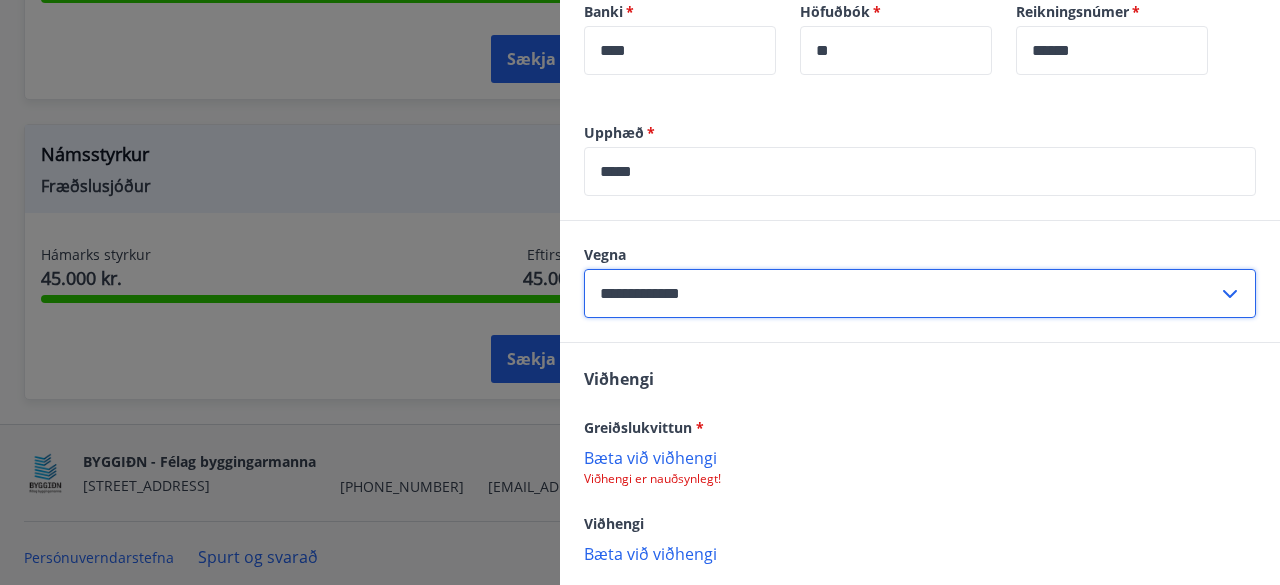 click on "**********" at bounding box center (901, 293) 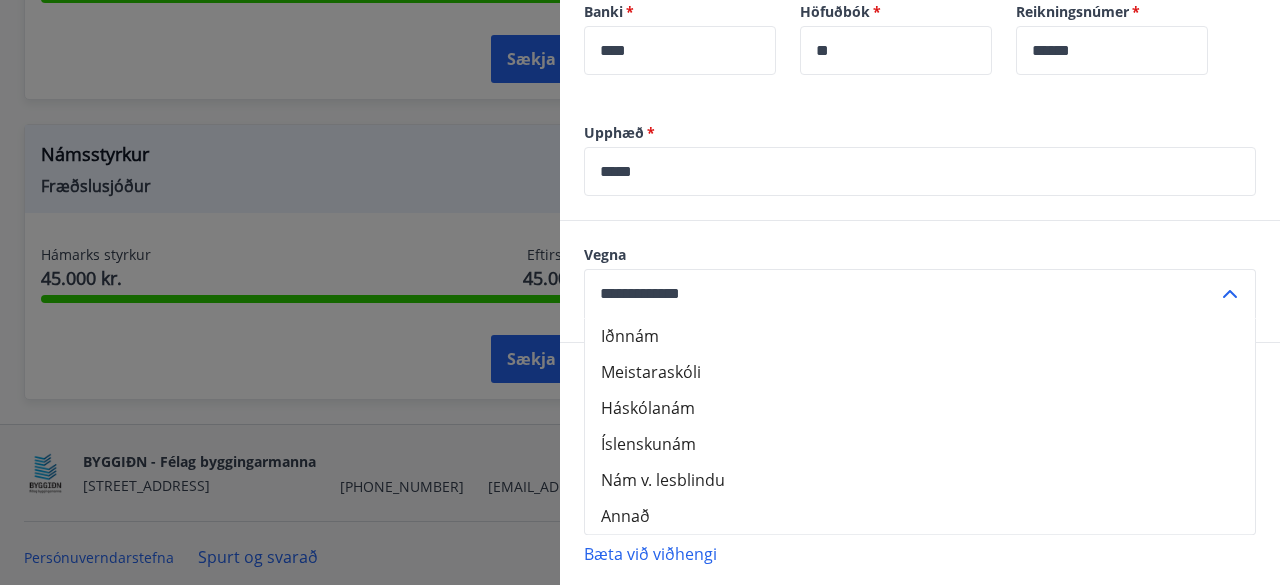 click on "**********" at bounding box center [901, 293] 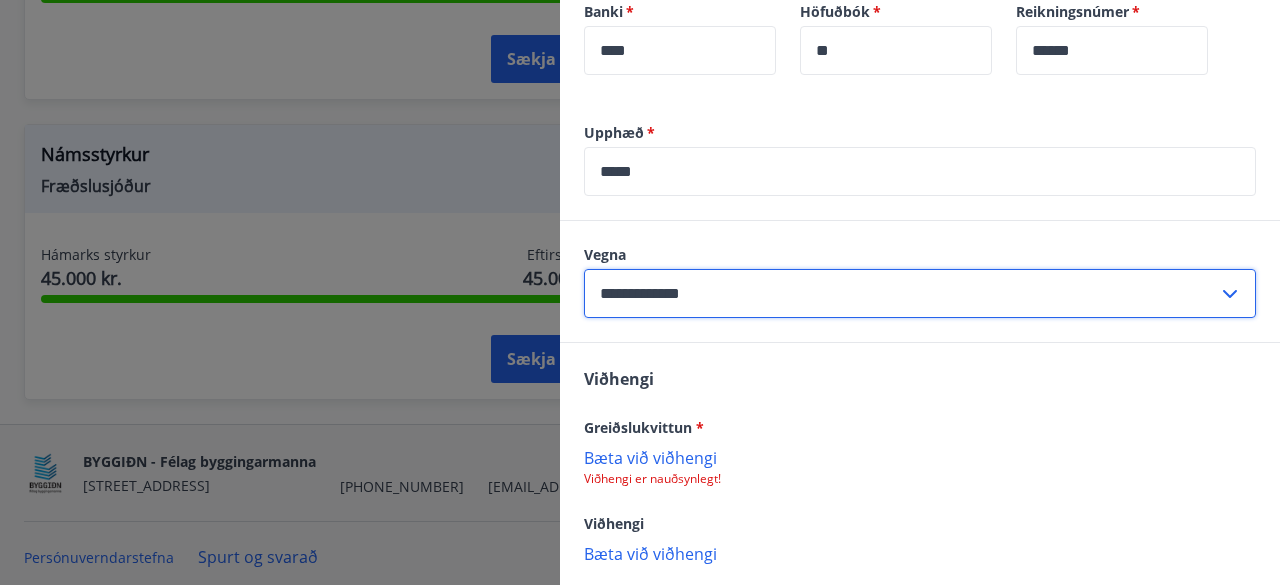 click on "Viðhengi Greiðslukvittun   * Bæta við viðhengi Viðhengi er nauðsynlegt! Viðhengi Bæta við viðhengi {error_attachment_undefined}" at bounding box center [920, 465] 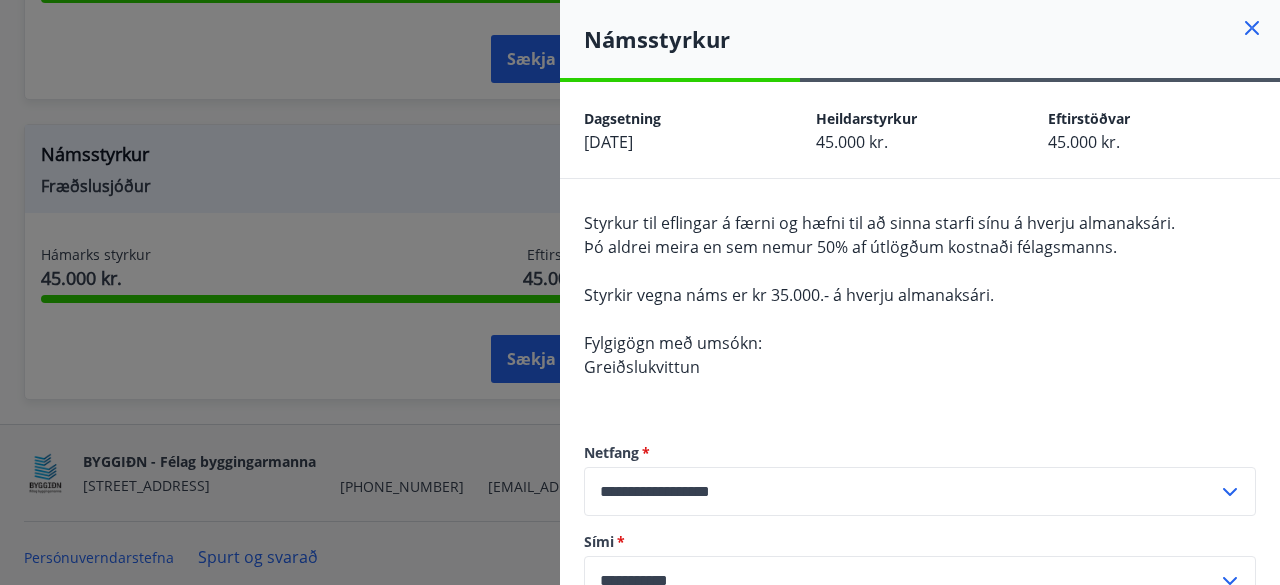 scroll, scrollTop: 0, scrollLeft: 0, axis: both 